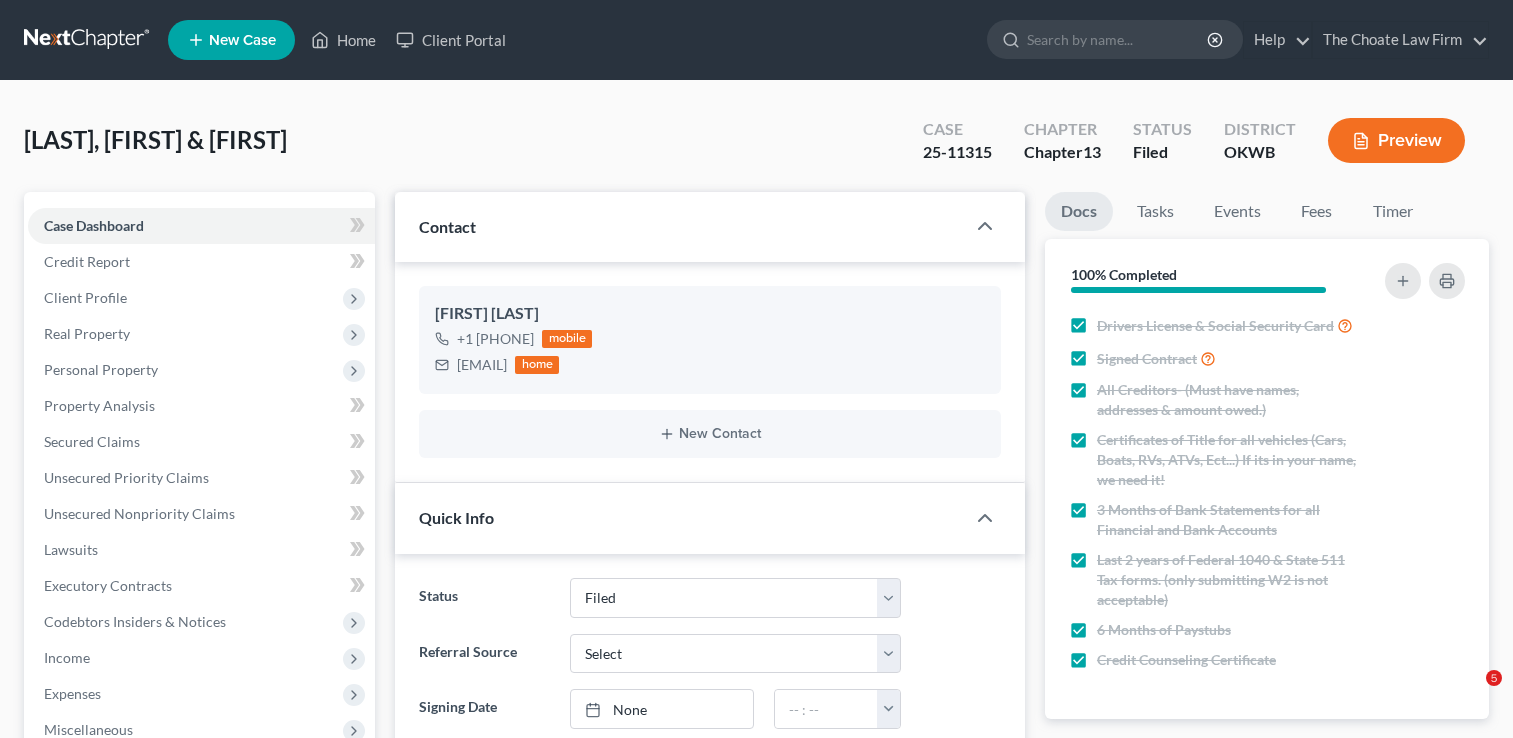 select on "2" 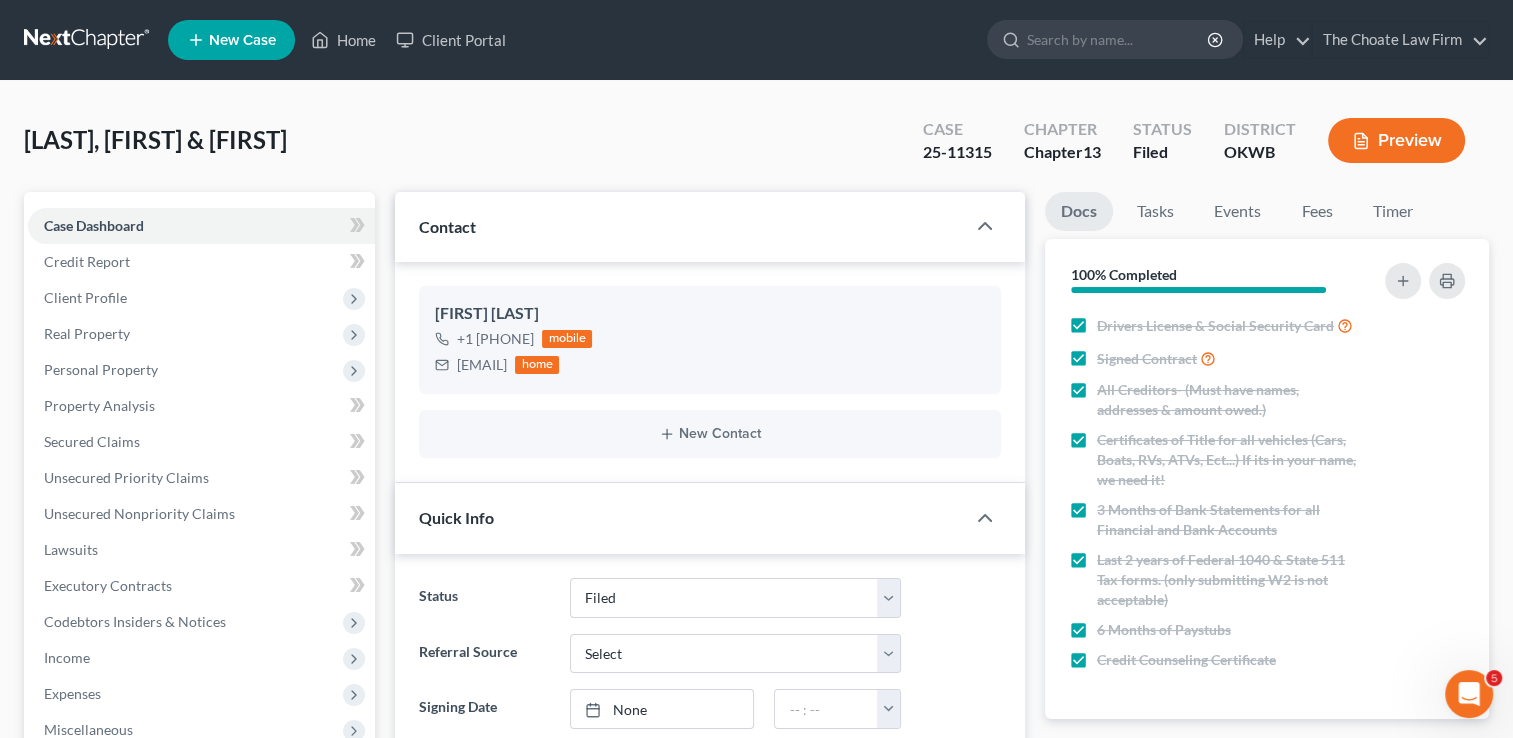 scroll, scrollTop: 0, scrollLeft: 0, axis: both 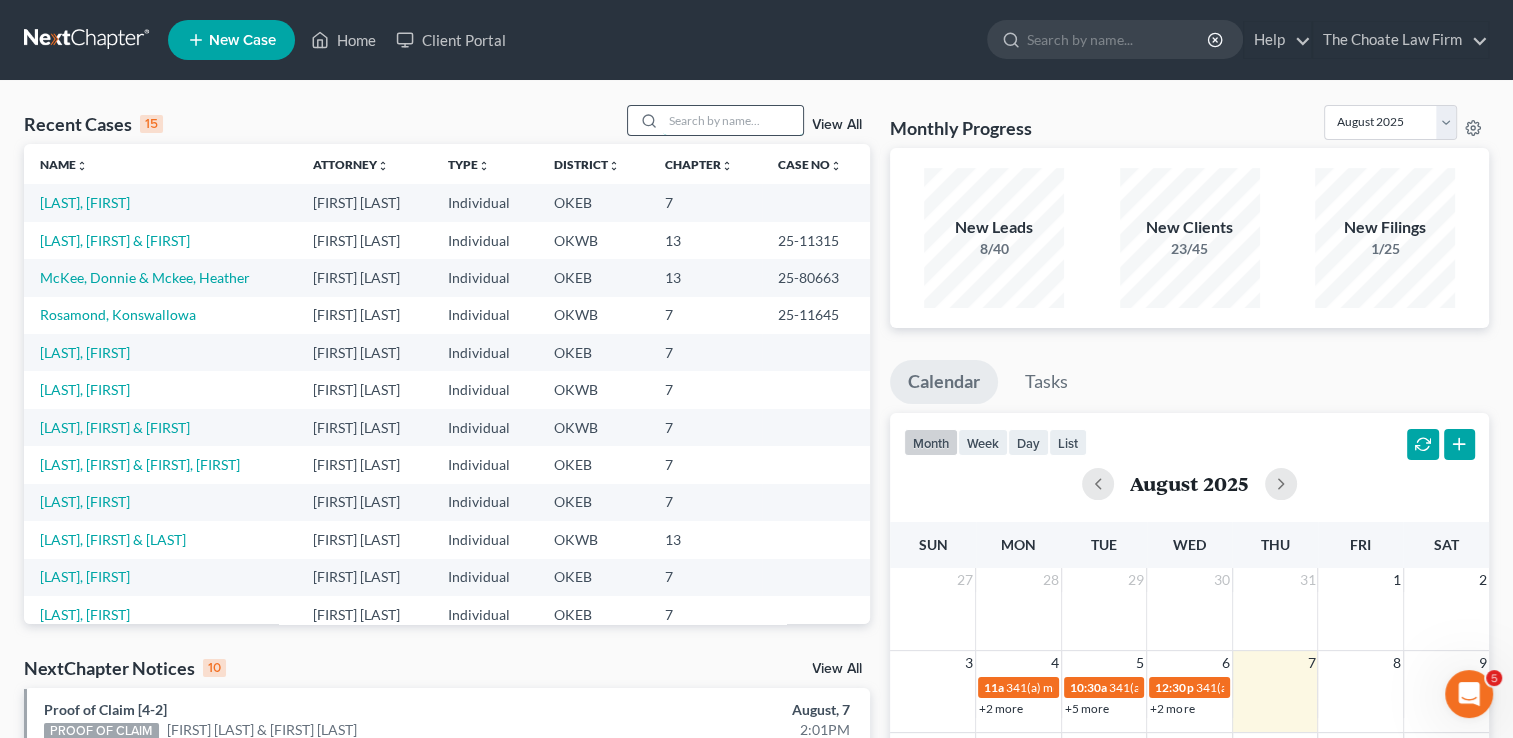 click at bounding box center [733, 120] 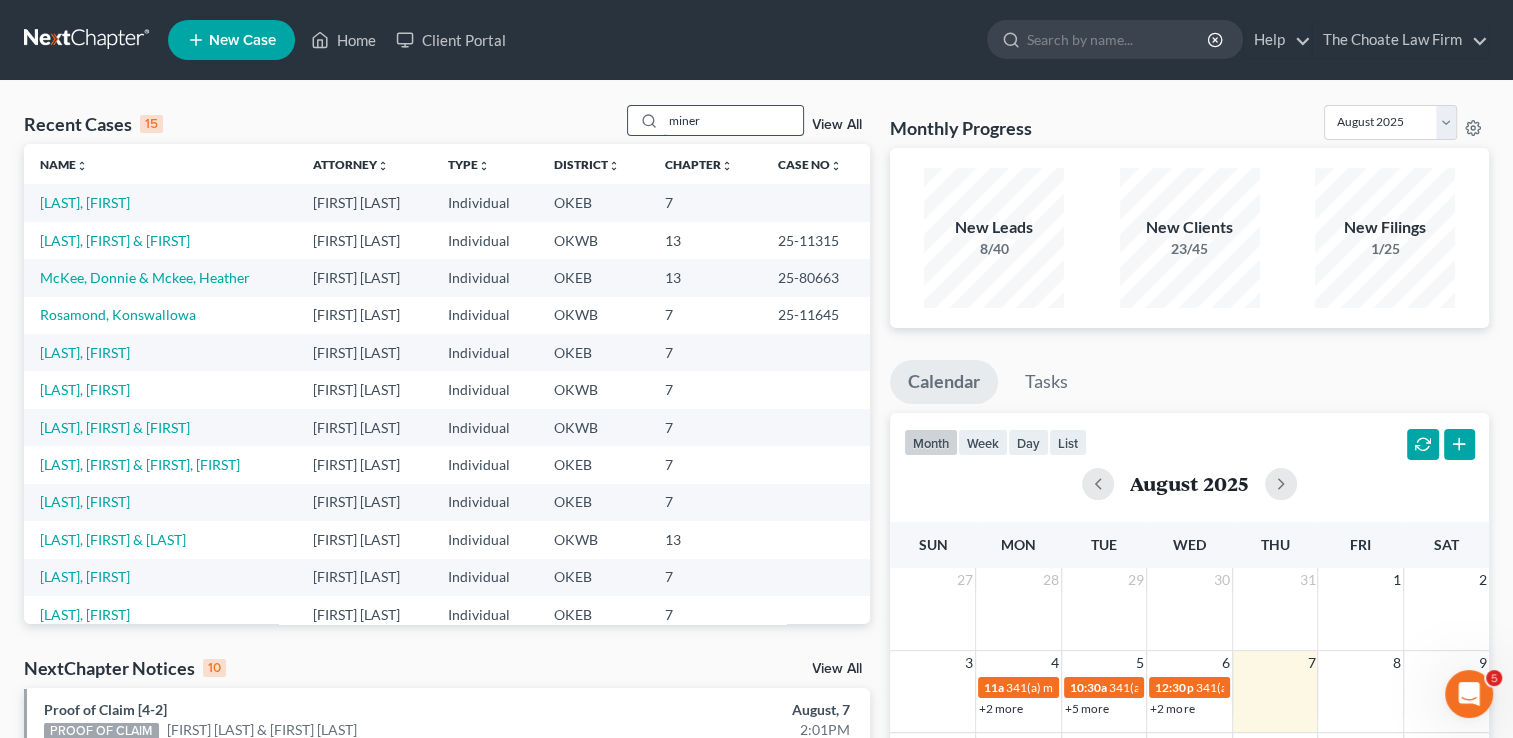 type on "miner" 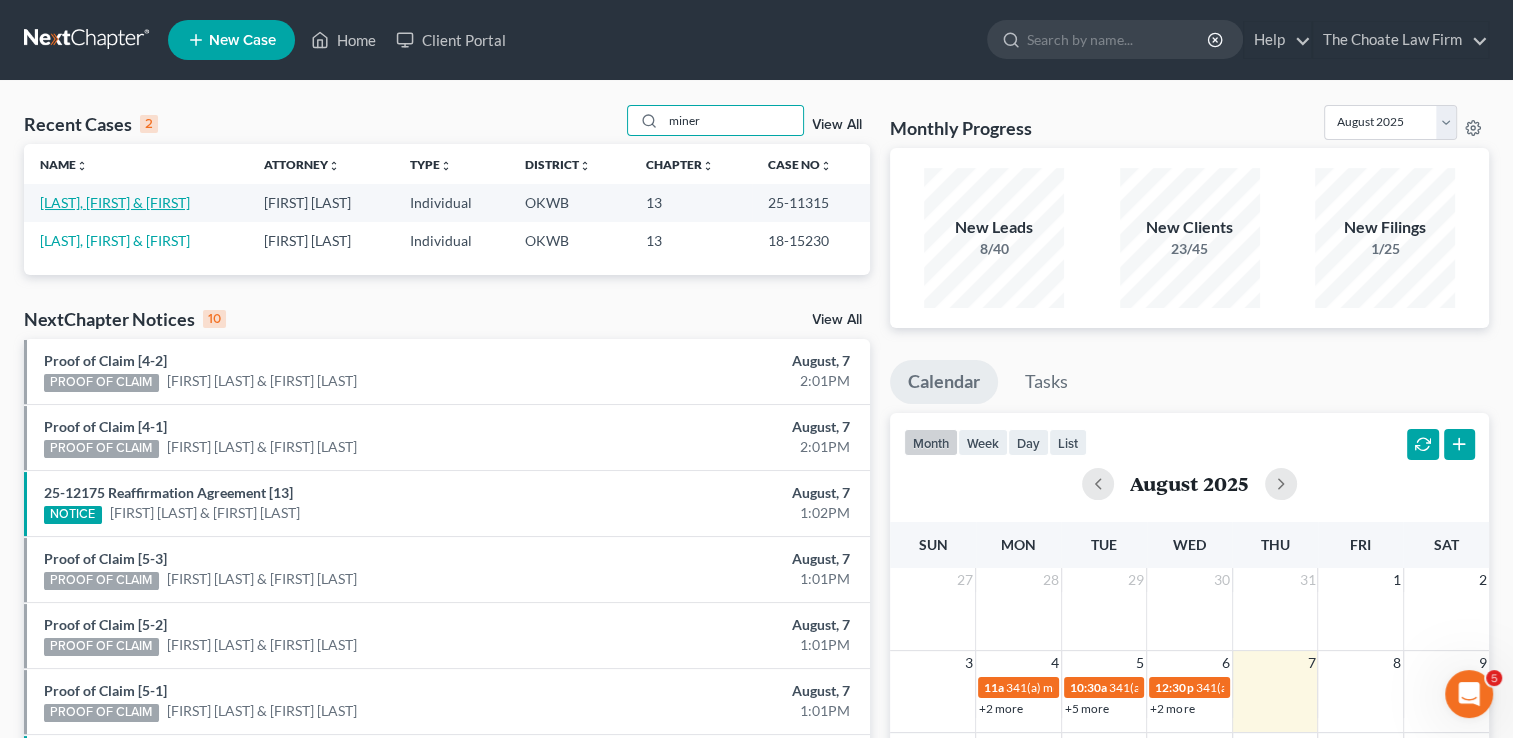 click on "[LAST], [FIRST] & [FIRST] [LAST]" at bounding box center (115, 202) 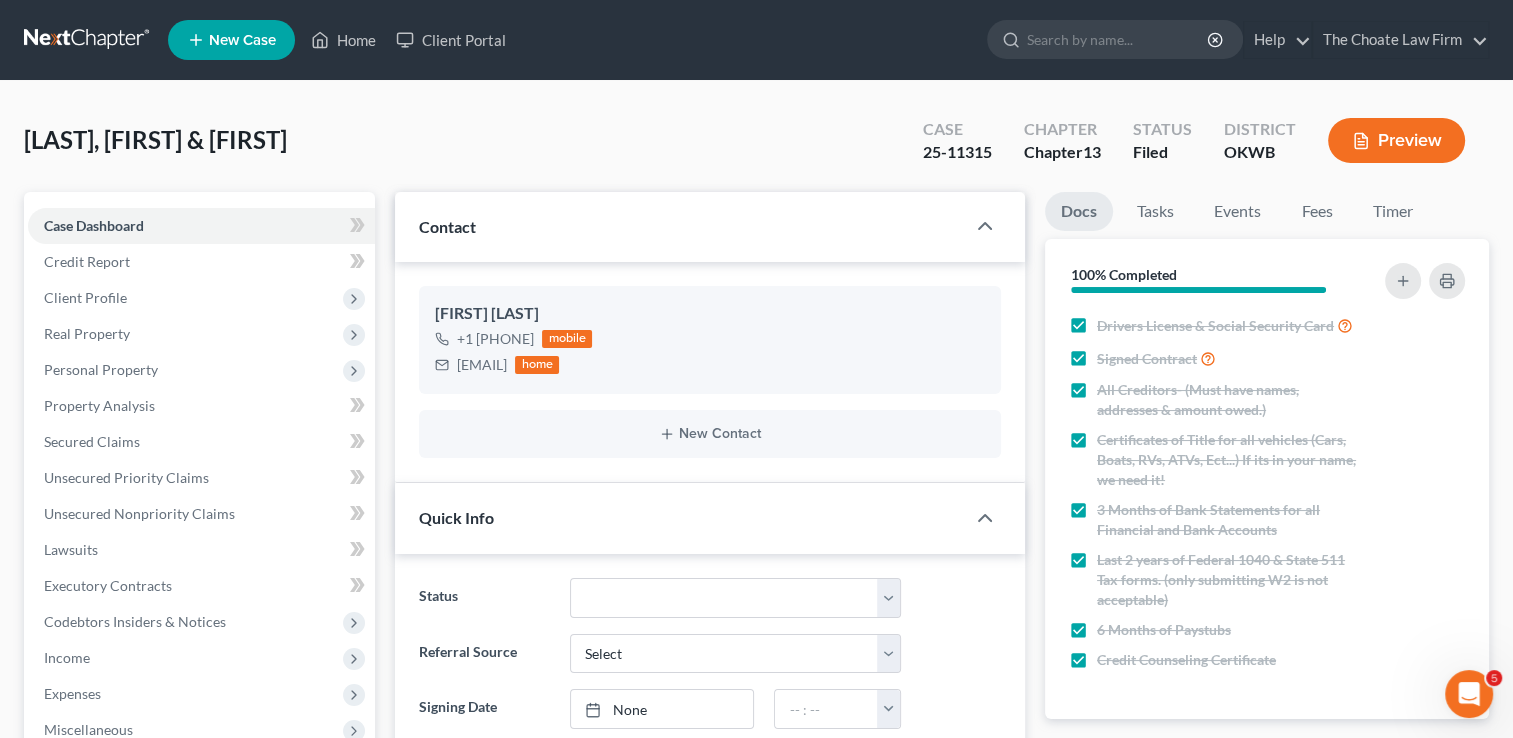scroll, scrollTop: 2247, scrollLeft: 0, axis: vertical 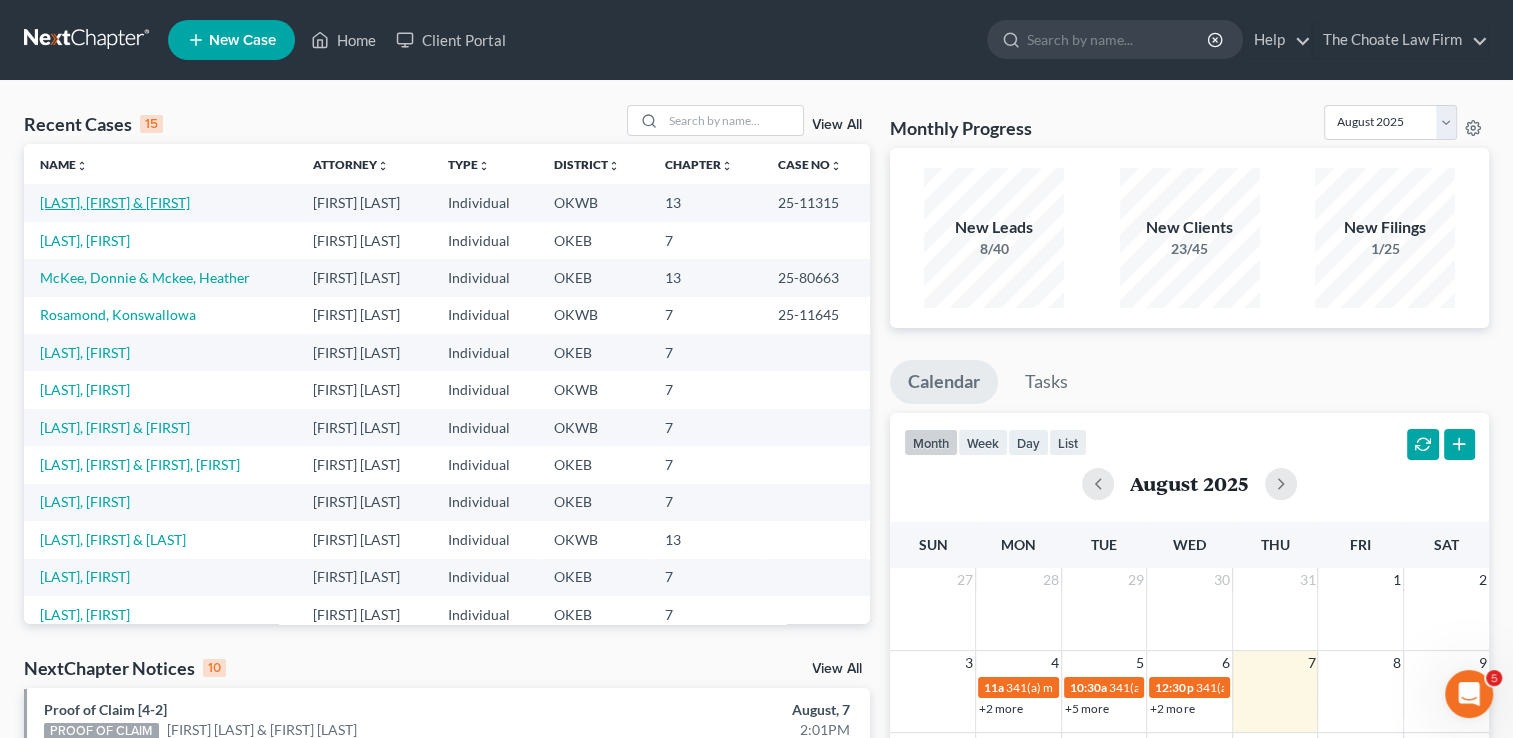 click on "[LAST], [LAST] & [LAST]" at bounding box center (115, 202) 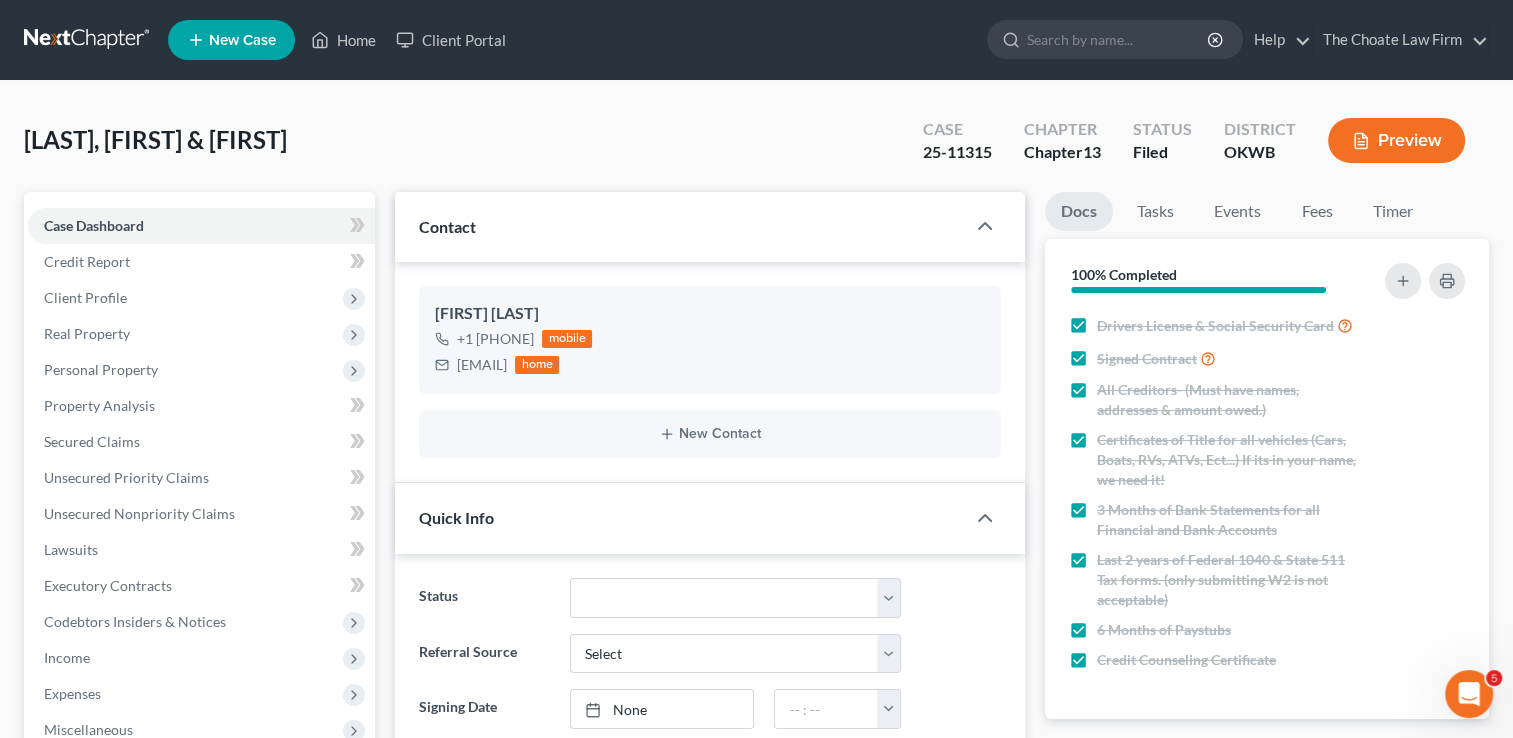 scroll, scrollTop: 2247, scrollLeft: 0, axis: vertical 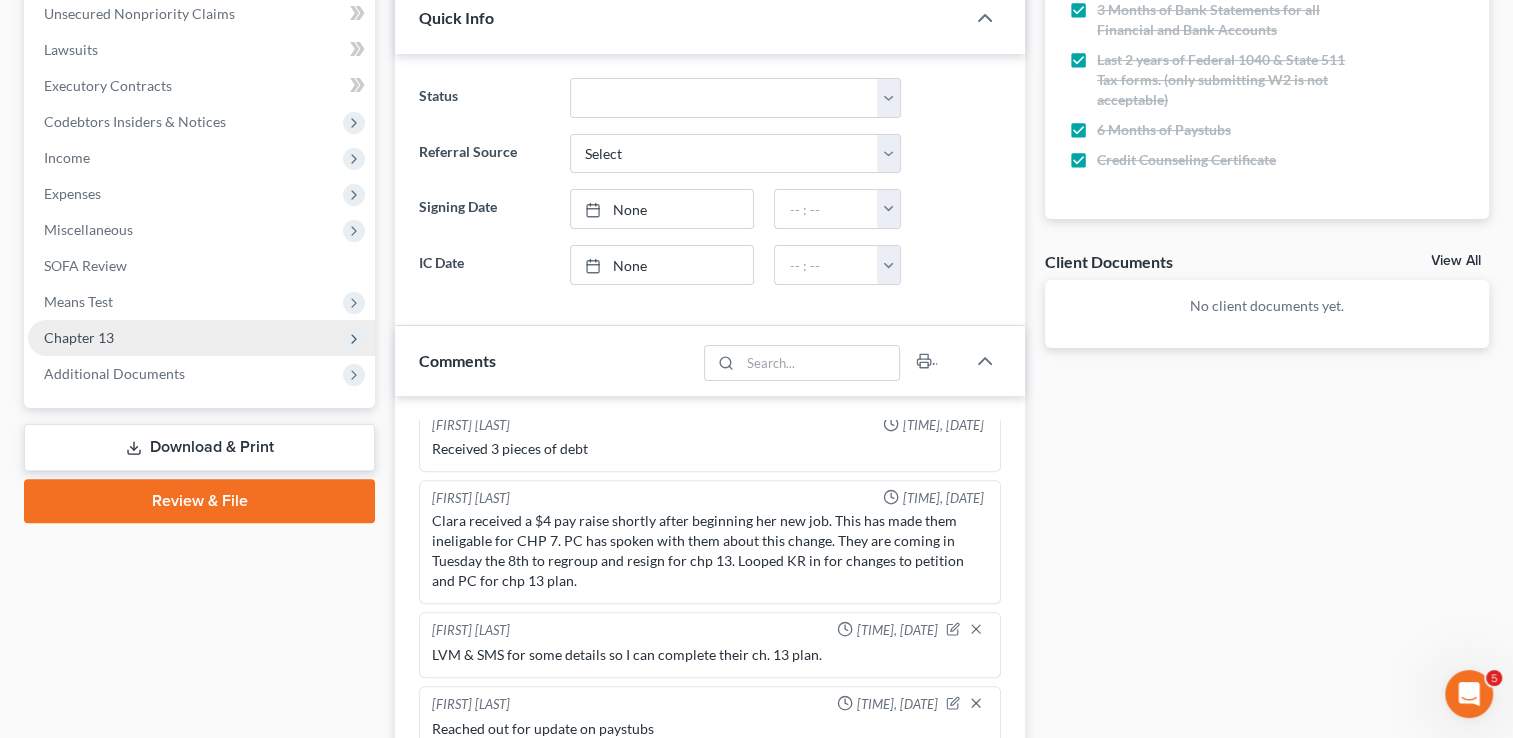 click on "Chapter 13" at bounding box center (79, 337) 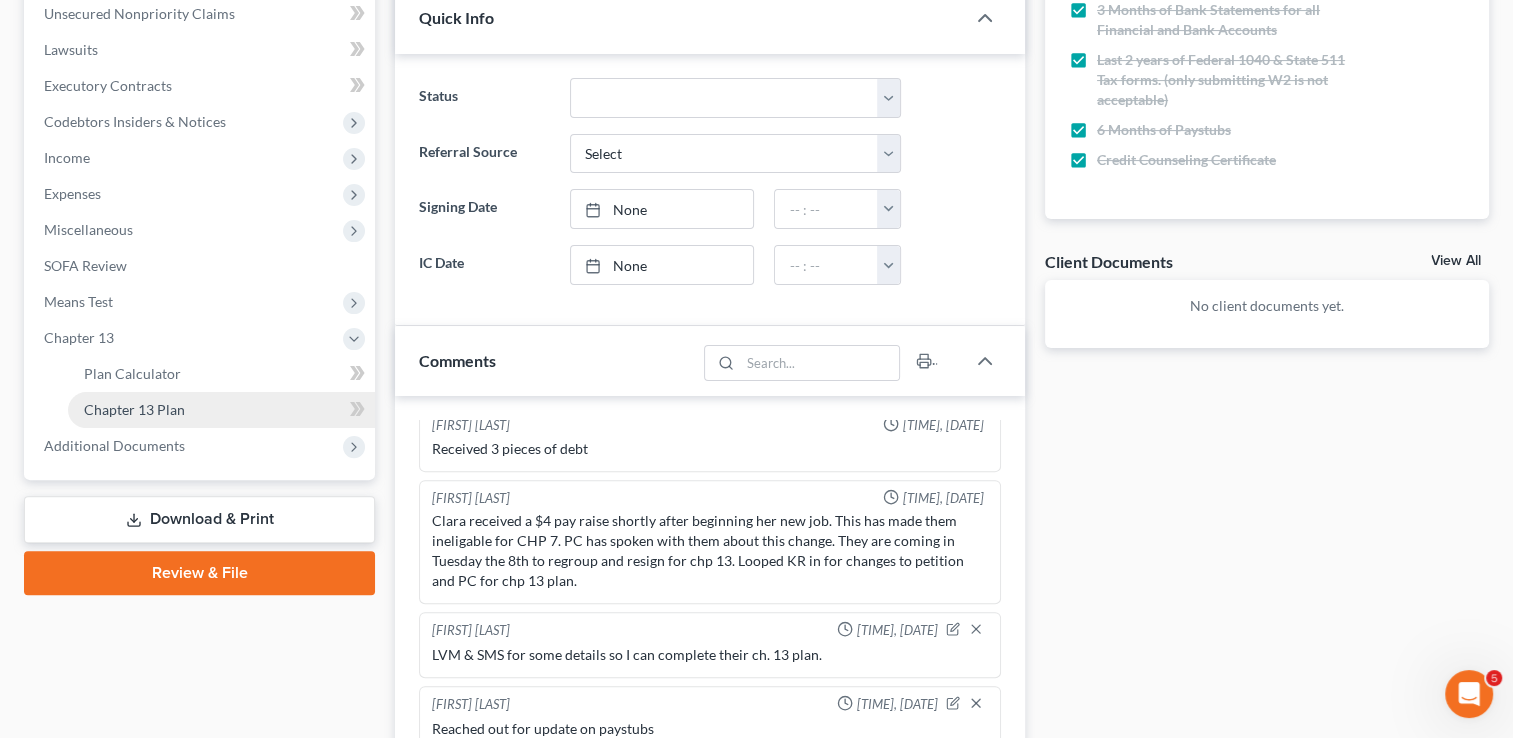 click on "Chapter 13 Plan" at bounding box center (134, 409) 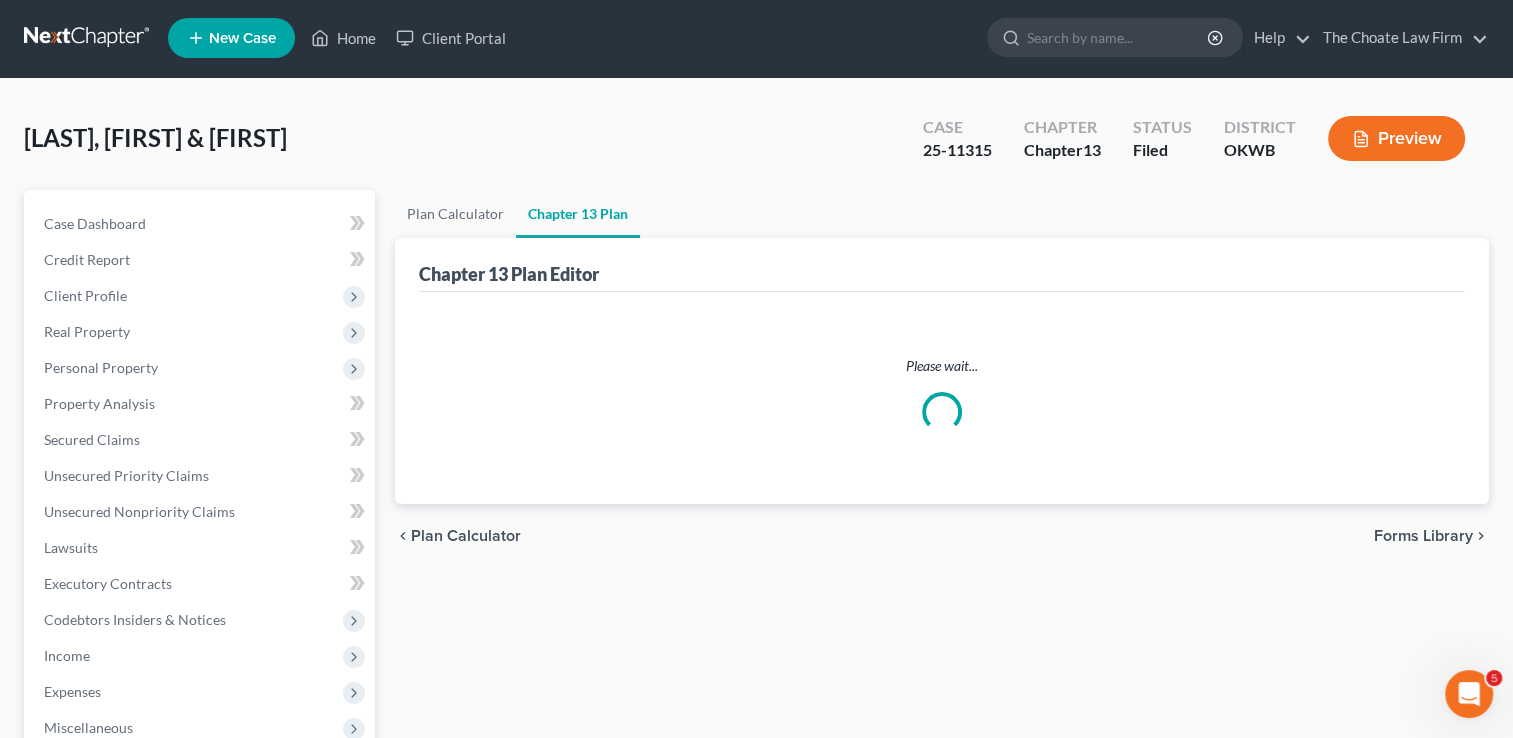scroll, scrollTop: 0, scrollLeft: 0, axis: both 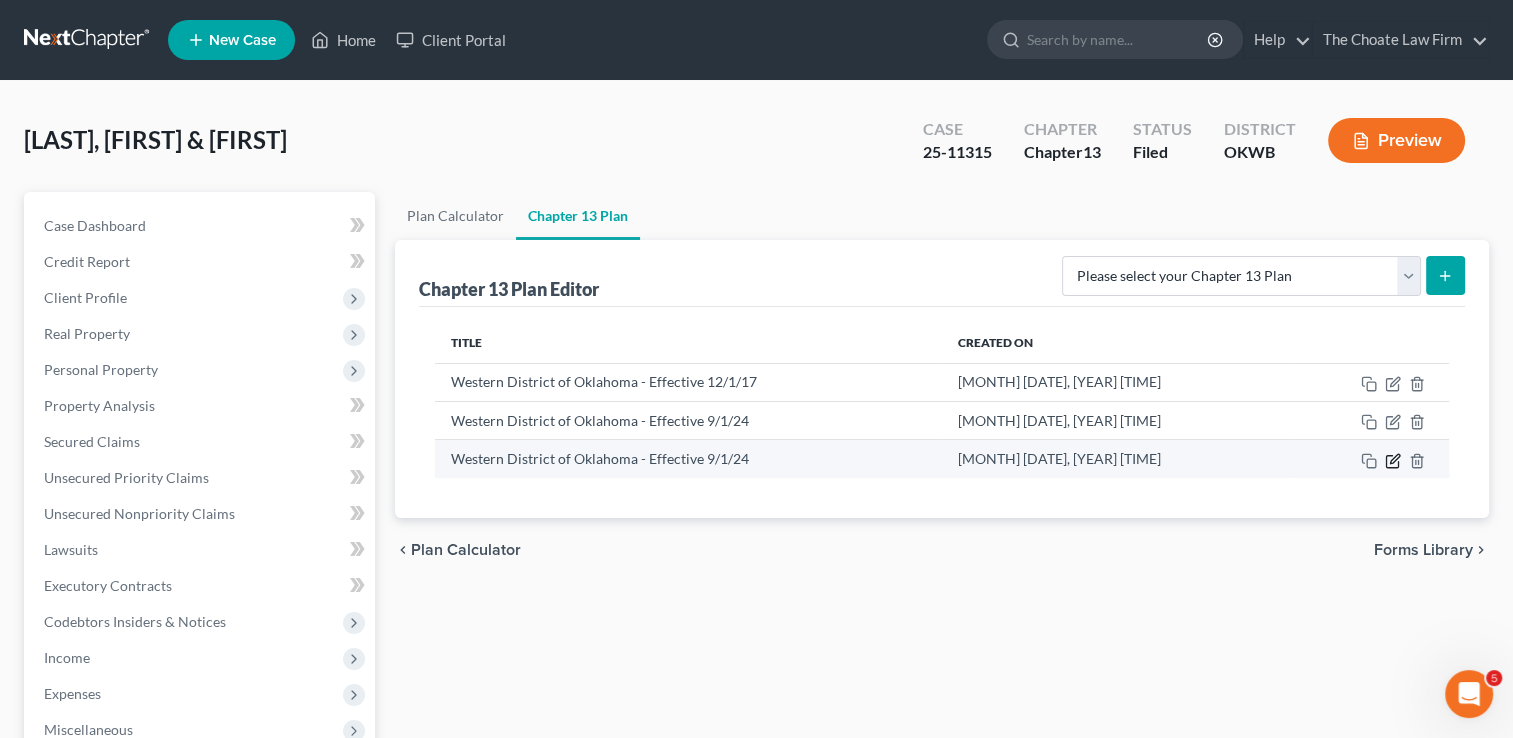click 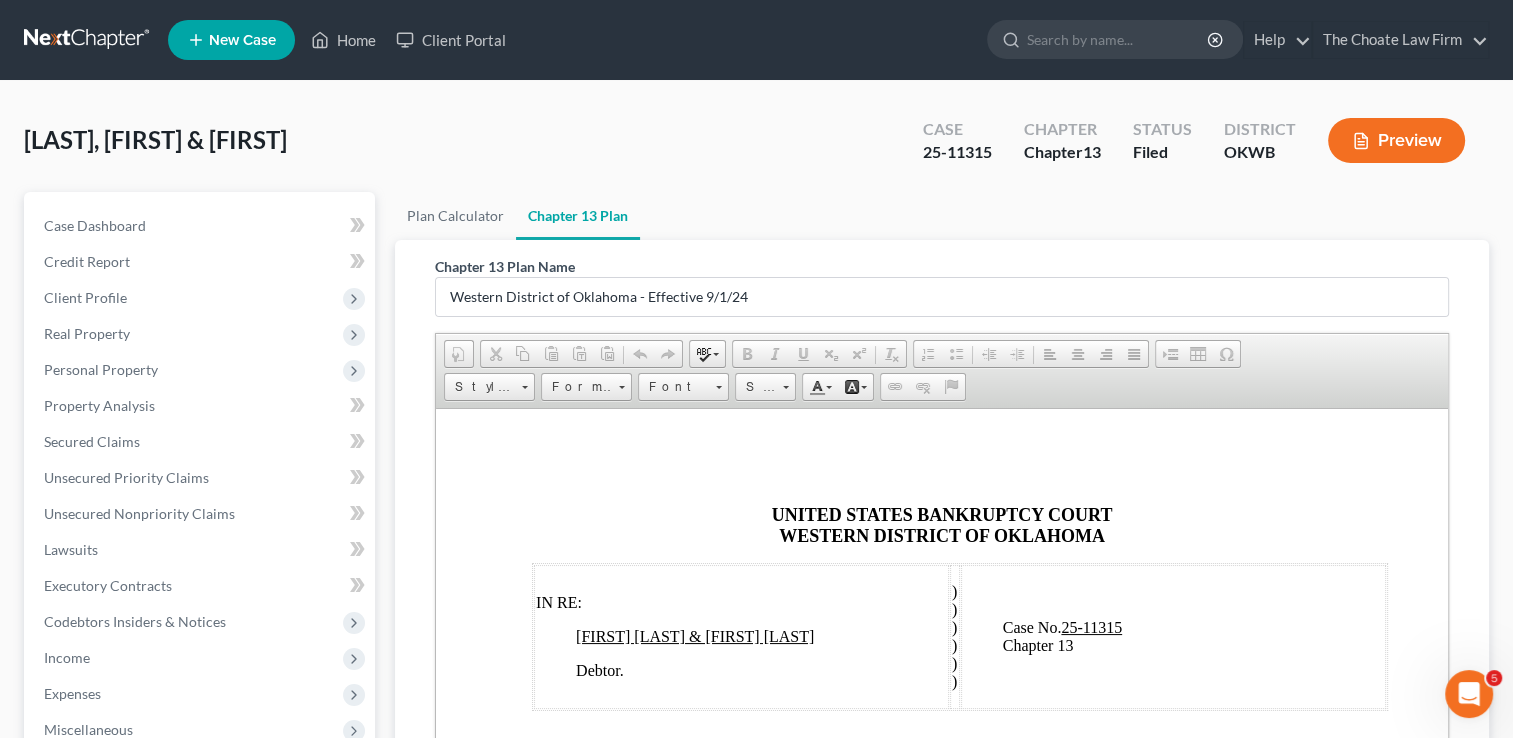 scroll, scrollTop: 0, scrollLeft: 0, axis: both 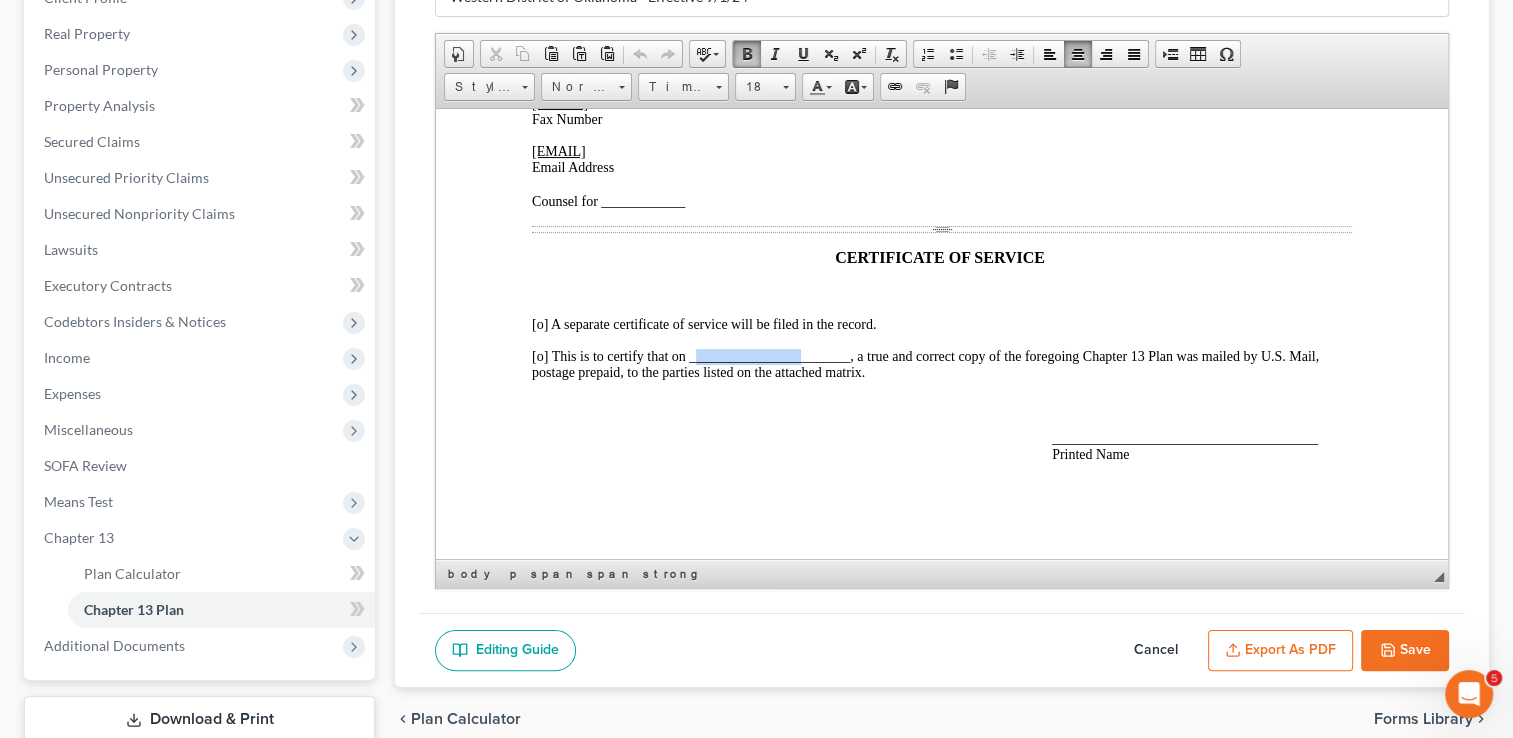 drag, startPoint x: 696, startPoint y: 355, endPoint x: 800, endPoint y: 355, distance: 104 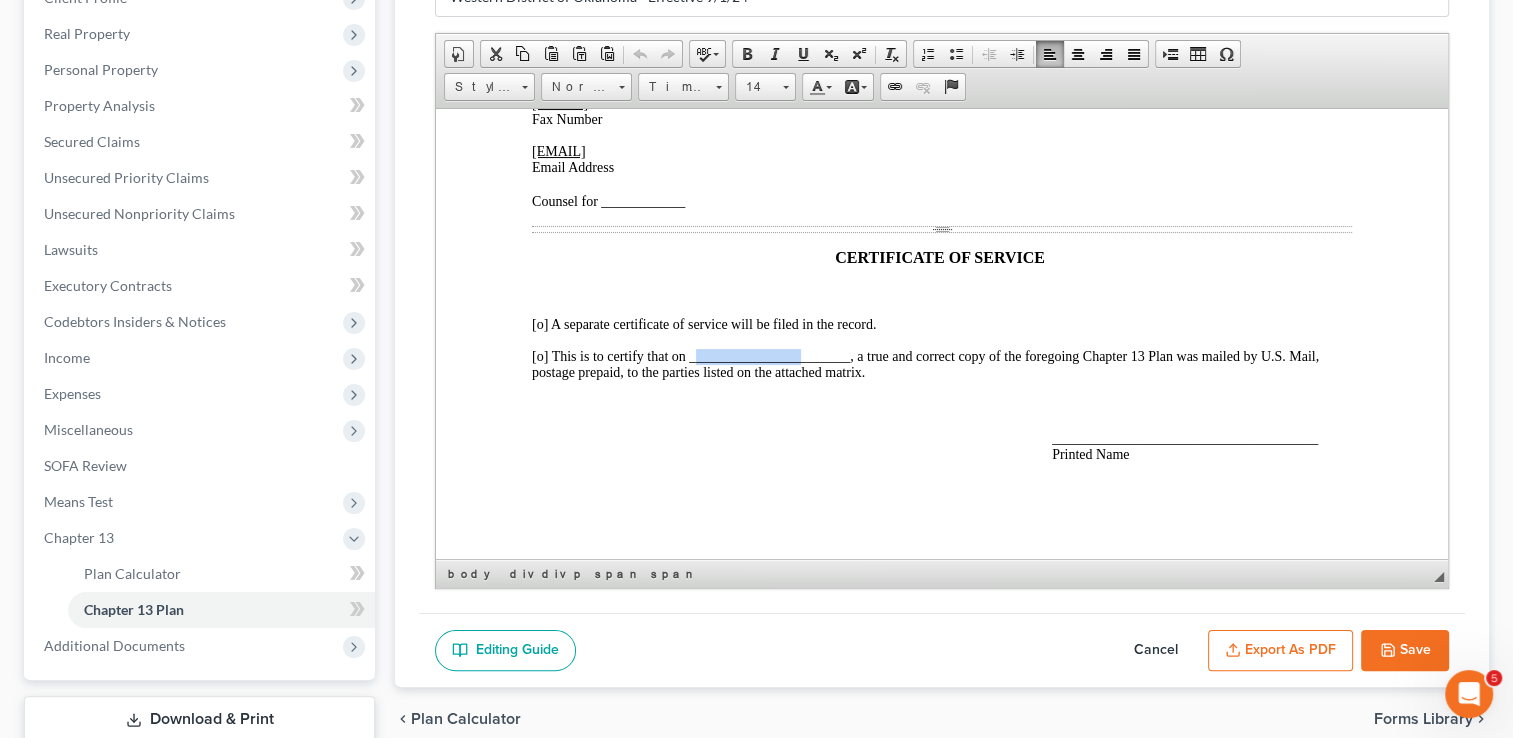 type 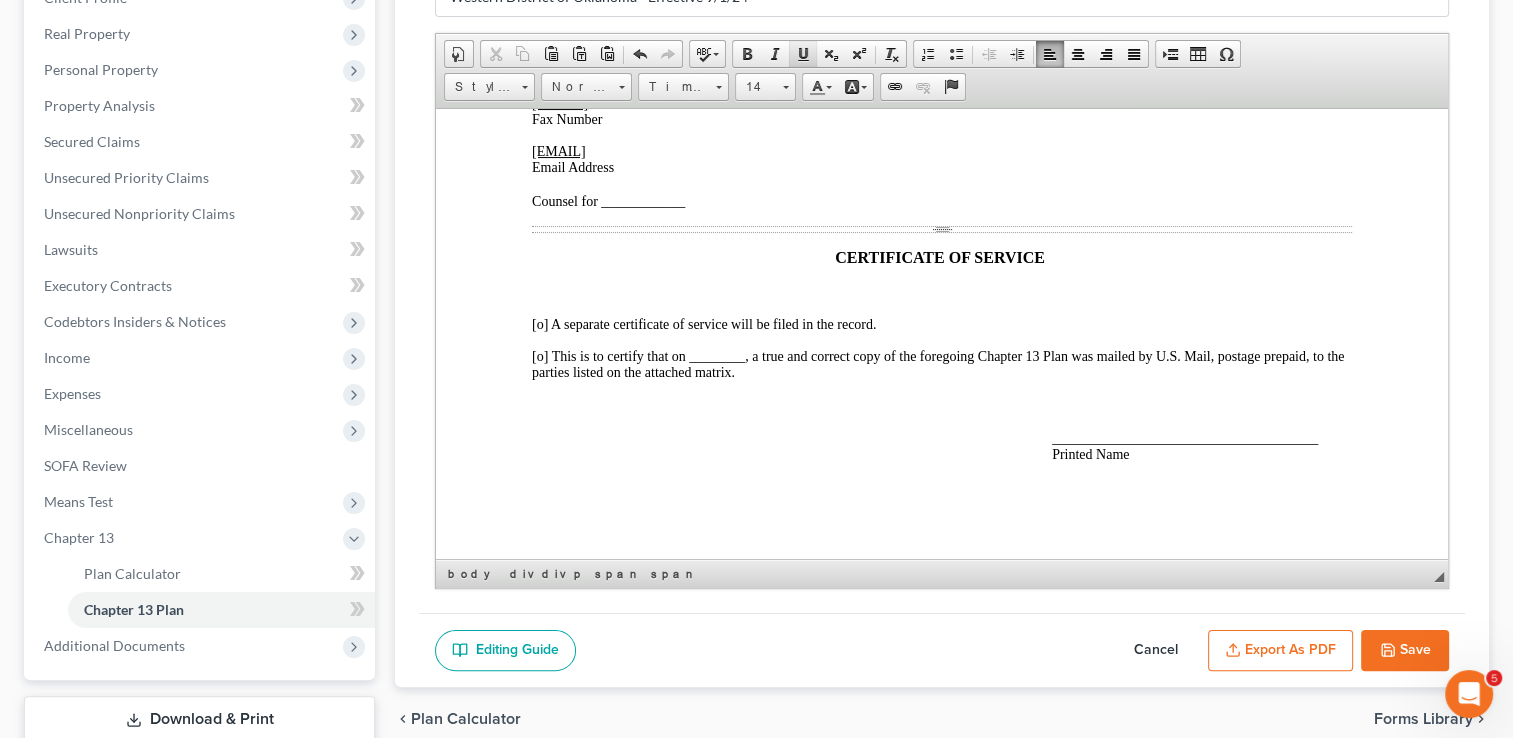 click at bounding box center (803, 54) 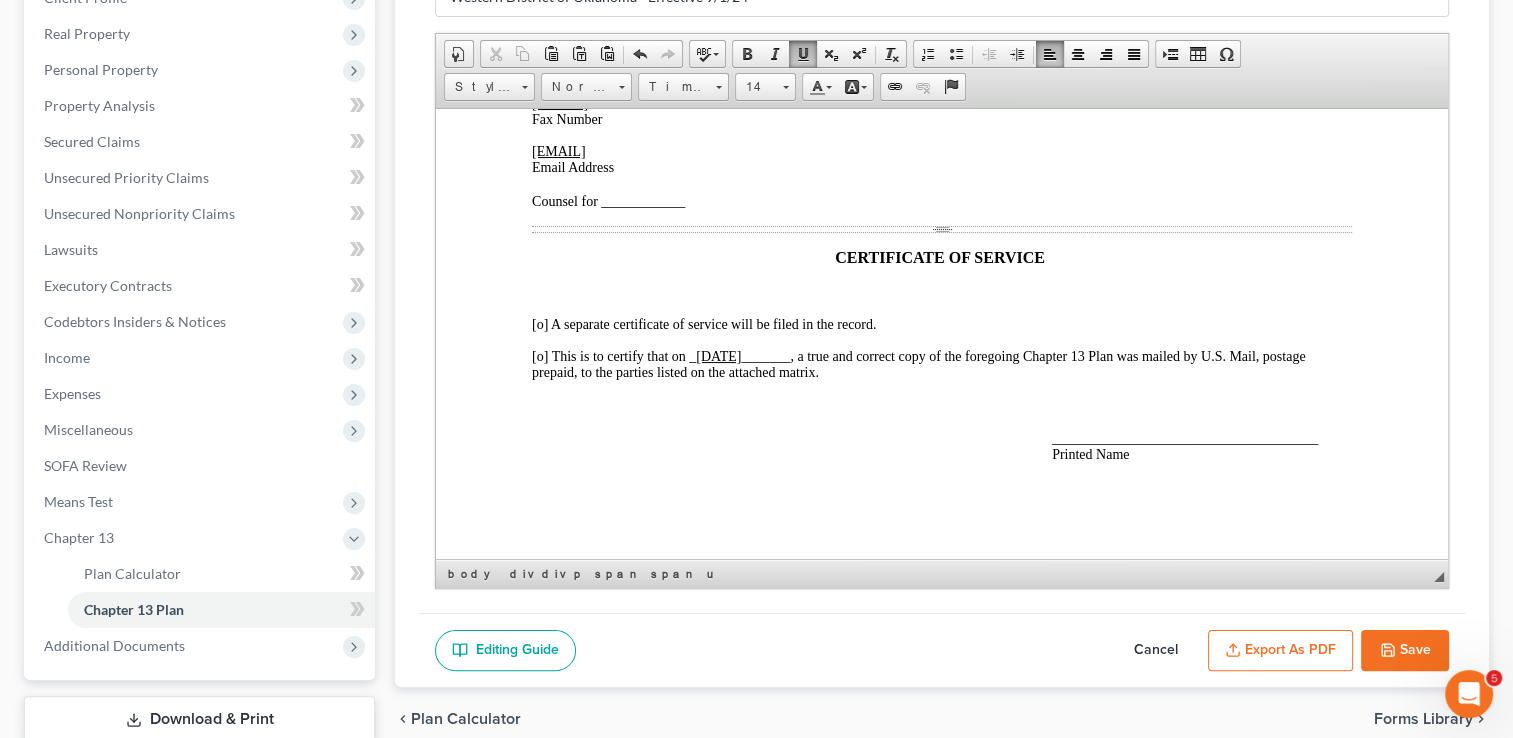 click on "______________________________________ Printed Name" at bounding box center (1185, 445) 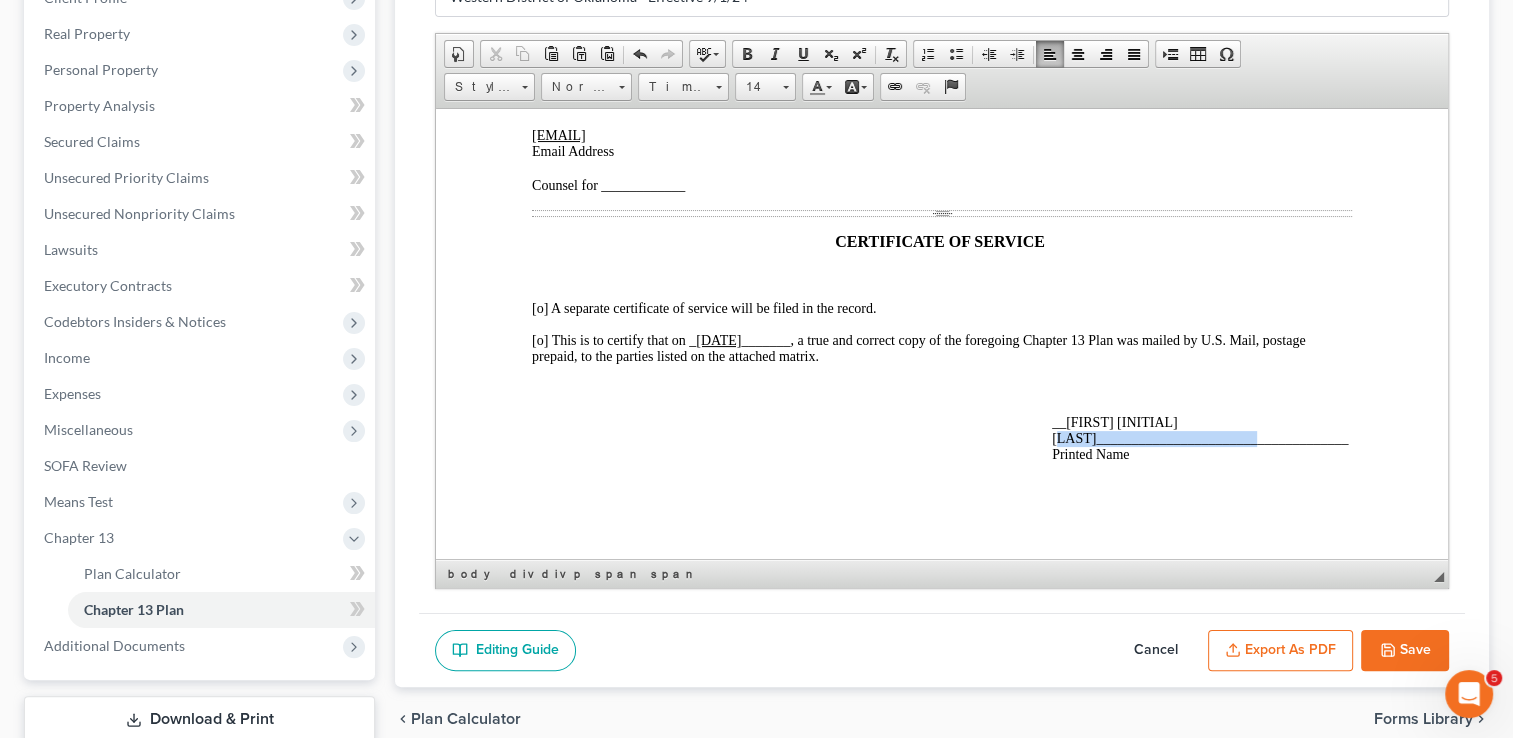 drag, startPoint x: 1126, startPoint y: 455, endPoint x: 1324, endPoint y: 457, distance: 198.0101 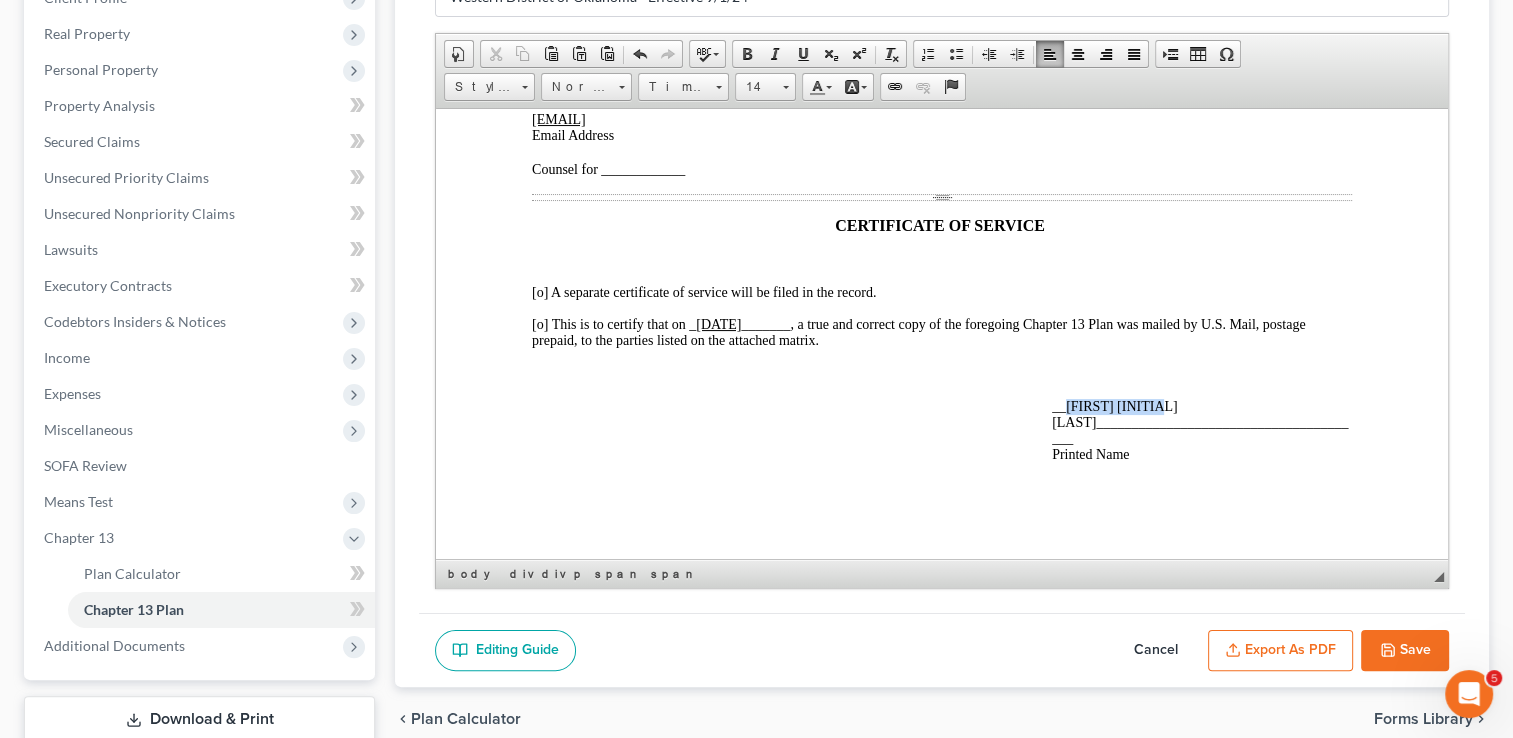 drag, startPoint x: 1067, startPoint y: 435, endPoint x: 1151, endPoint y: 435, distance: 84 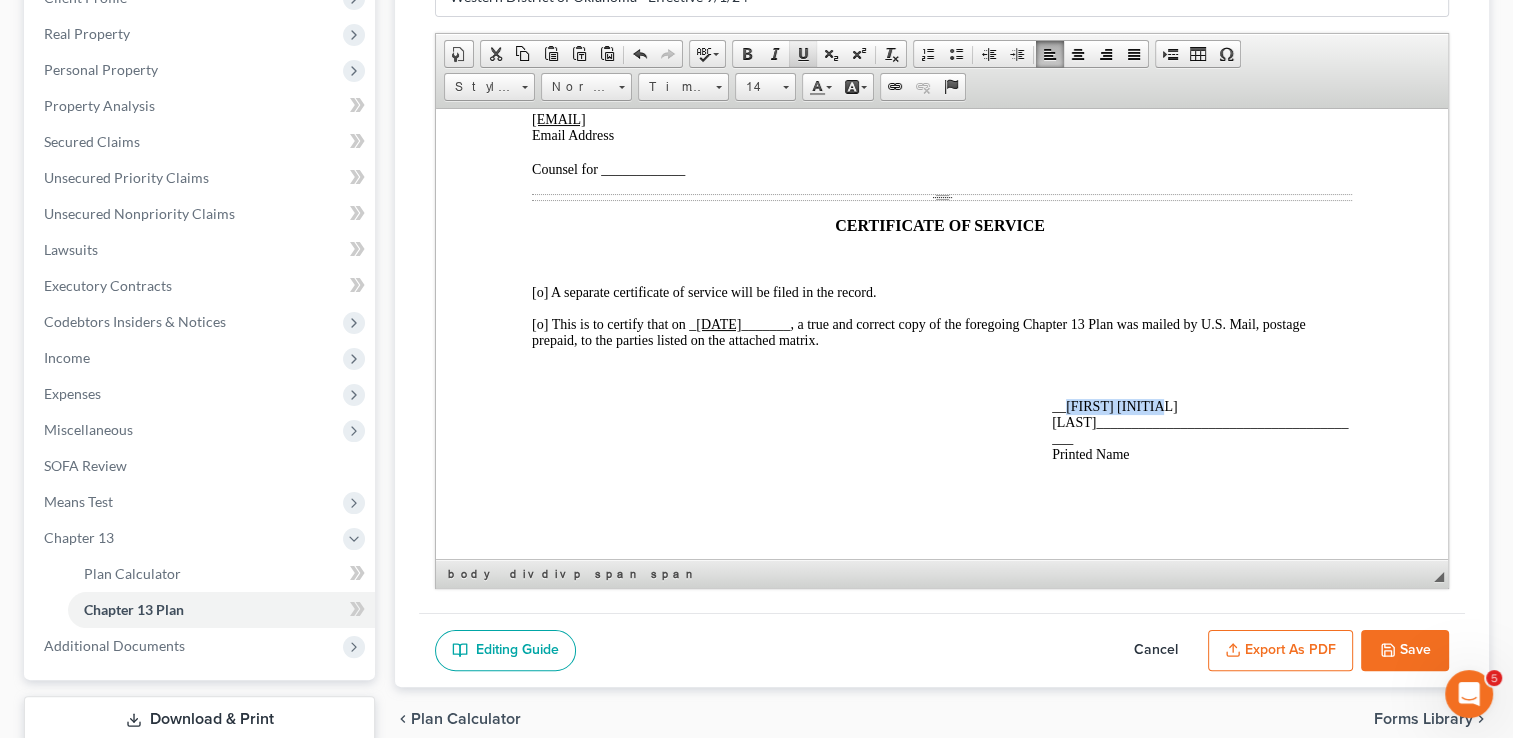 click at bounding box center (803, 54) 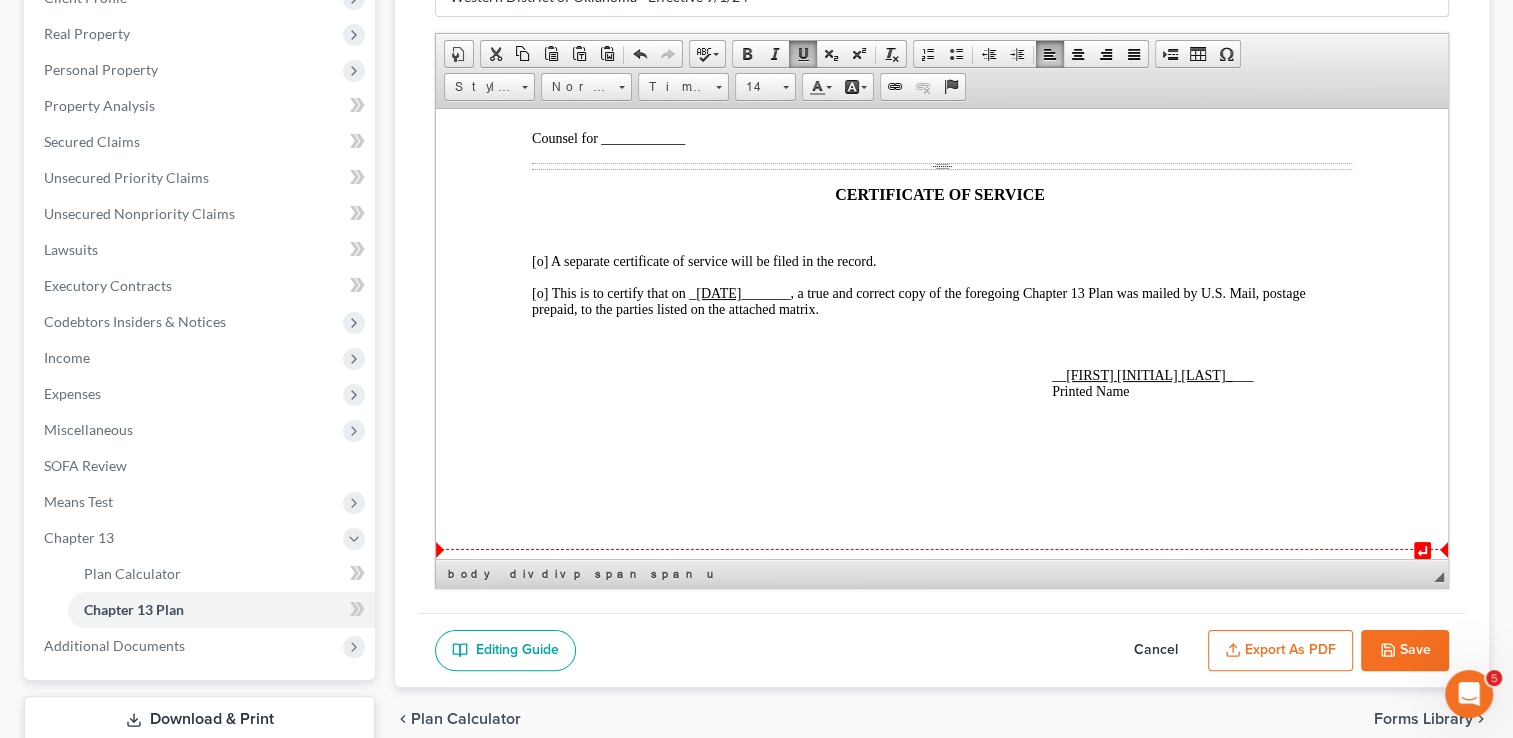 click on "__ Paul J. Choate_ ___ Printed Name" at bounding box center (1202, 383) 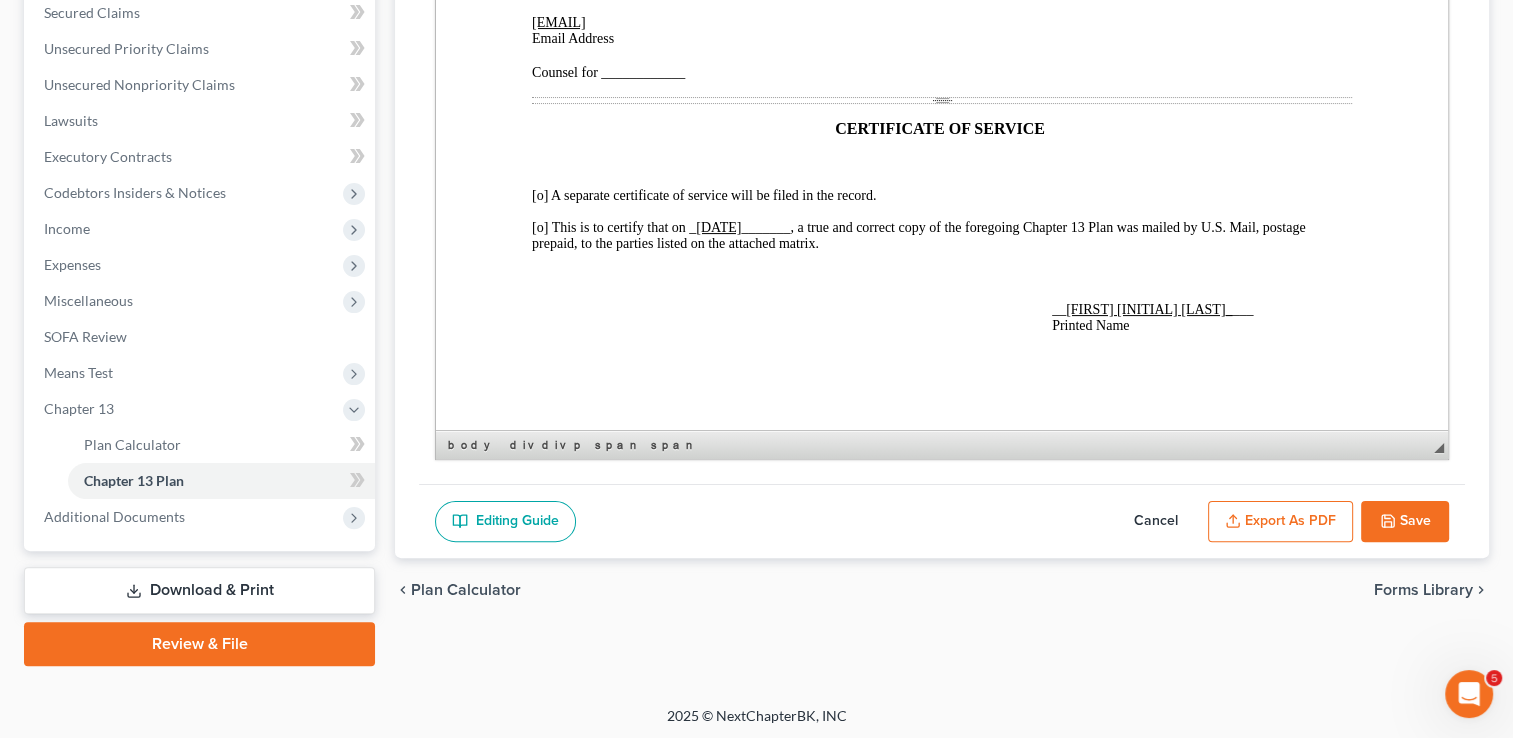 scroll, scrollTop: 431, scrollLeft: 0, axis: vertical 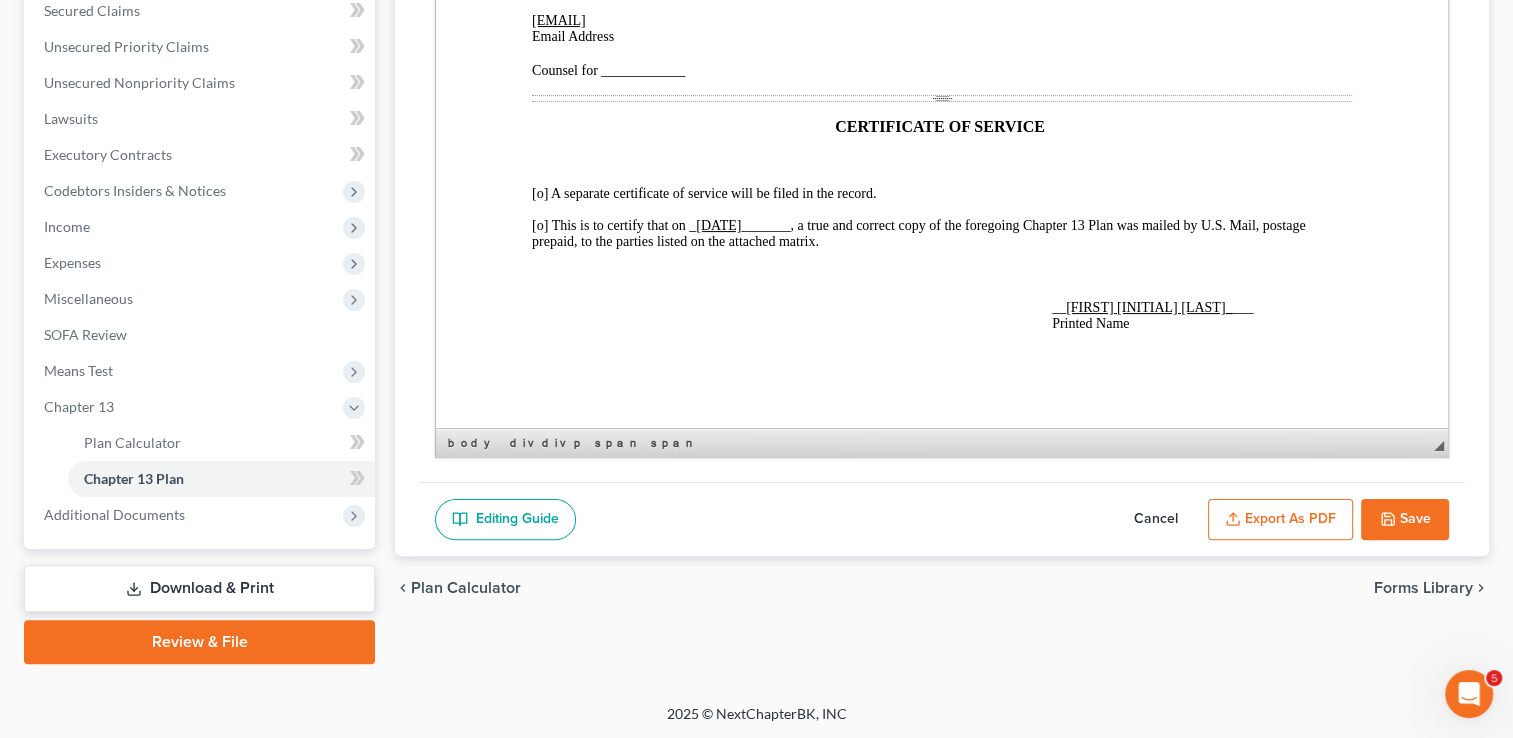 click on "[o] This is to certify that on _ 8/7/25 _______, a true and correct copy of the foregoing Chapter 13 Plan was mailed by U.S. Mail, postage prepaid, to the parties listed on the attached matrix." at bounding box center (918, 233) 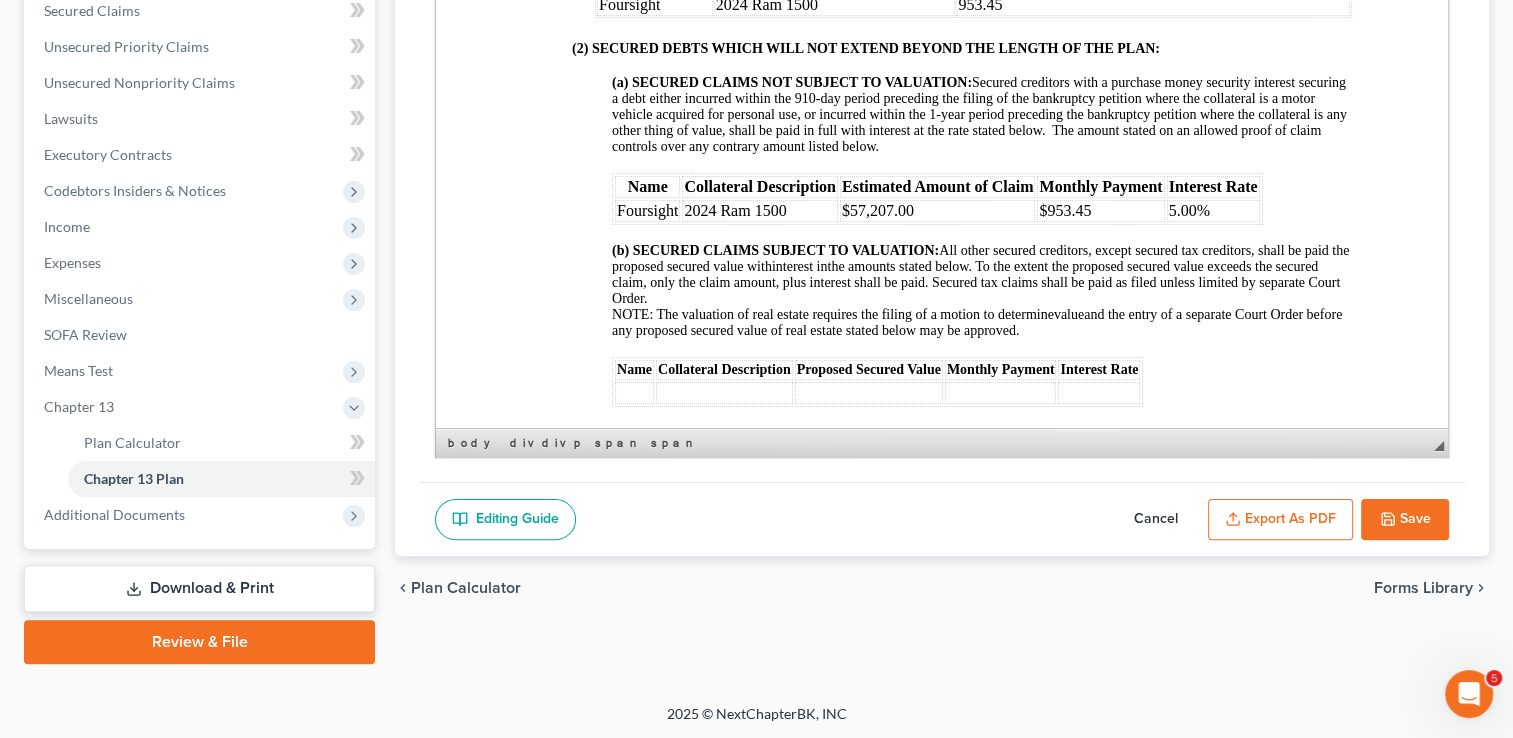 scroll, scrollTop: 2720, scrollLeft: 0, axis: vertical 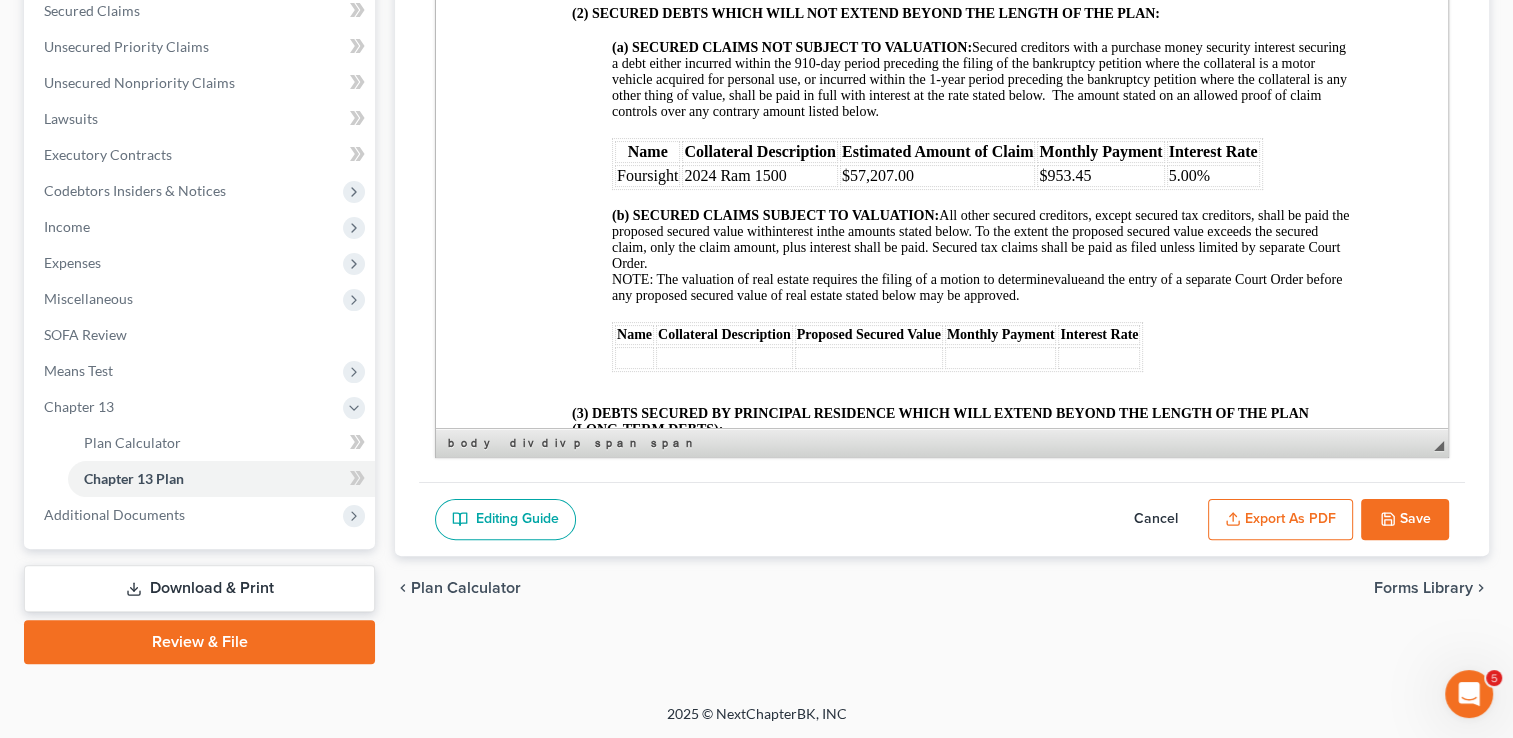 click on "Save" at bounding box center (1405, 520) 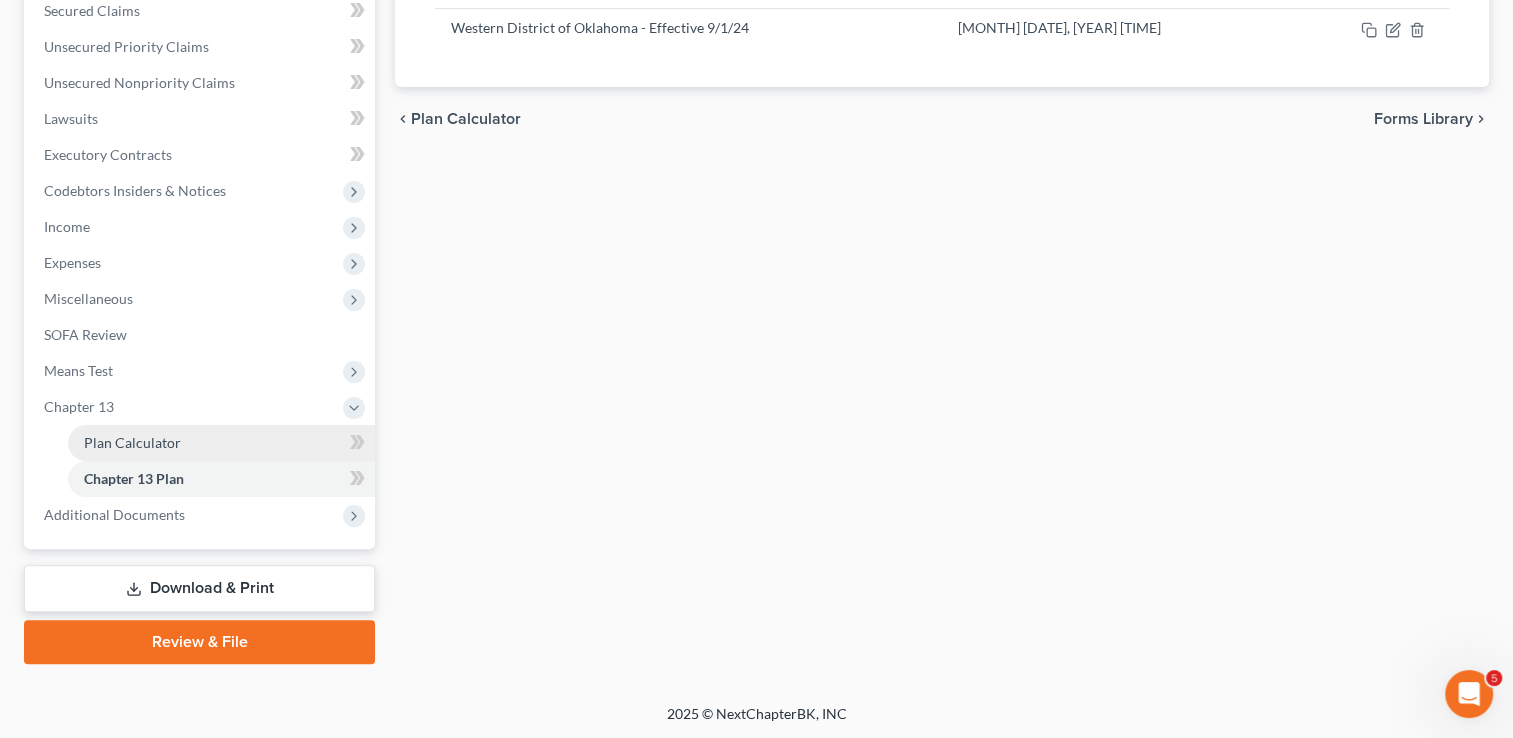 click on "Plan Calculator" at bounding box center (221, 443) 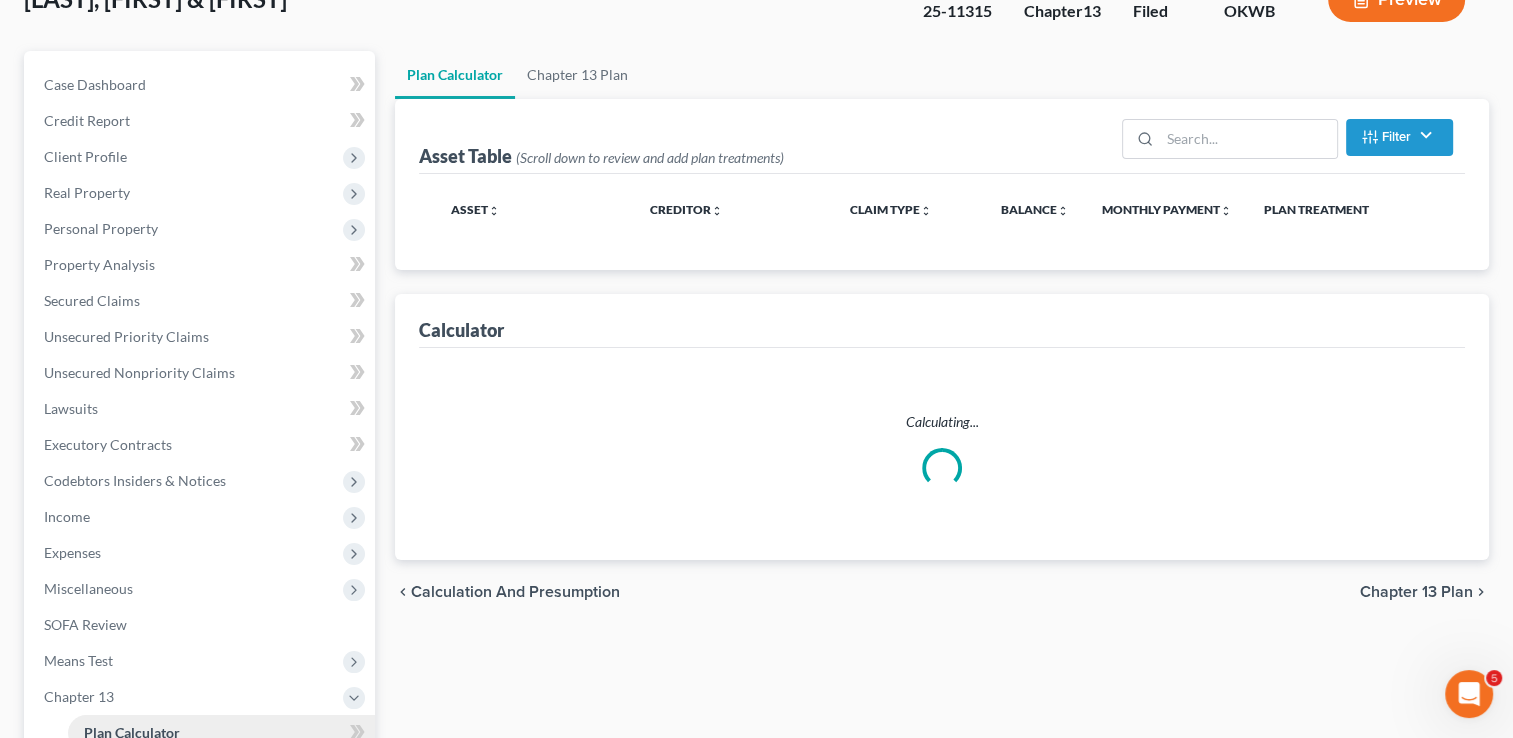 scroll, scrollTop: 0, scrollLeft: 0, axis: both 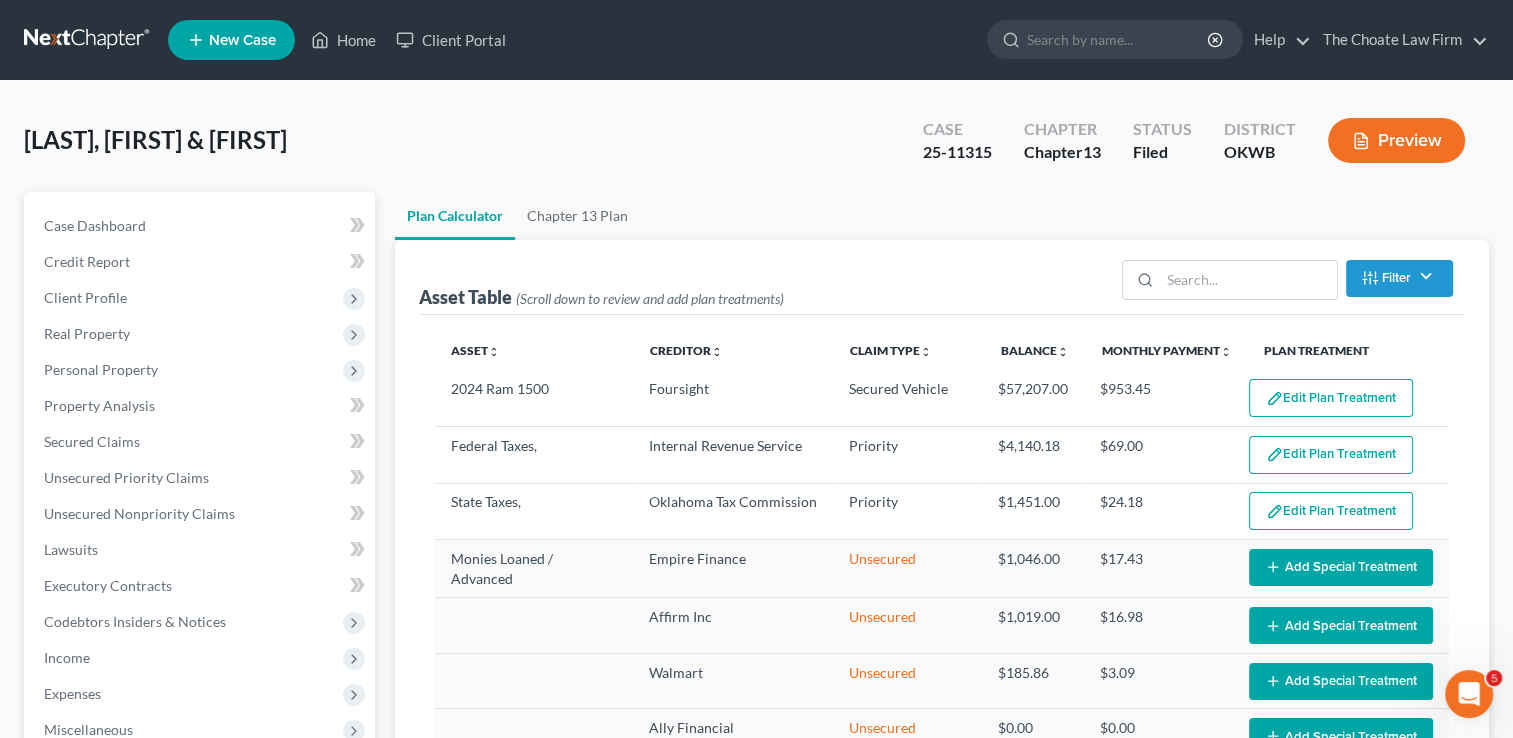 select on "59" 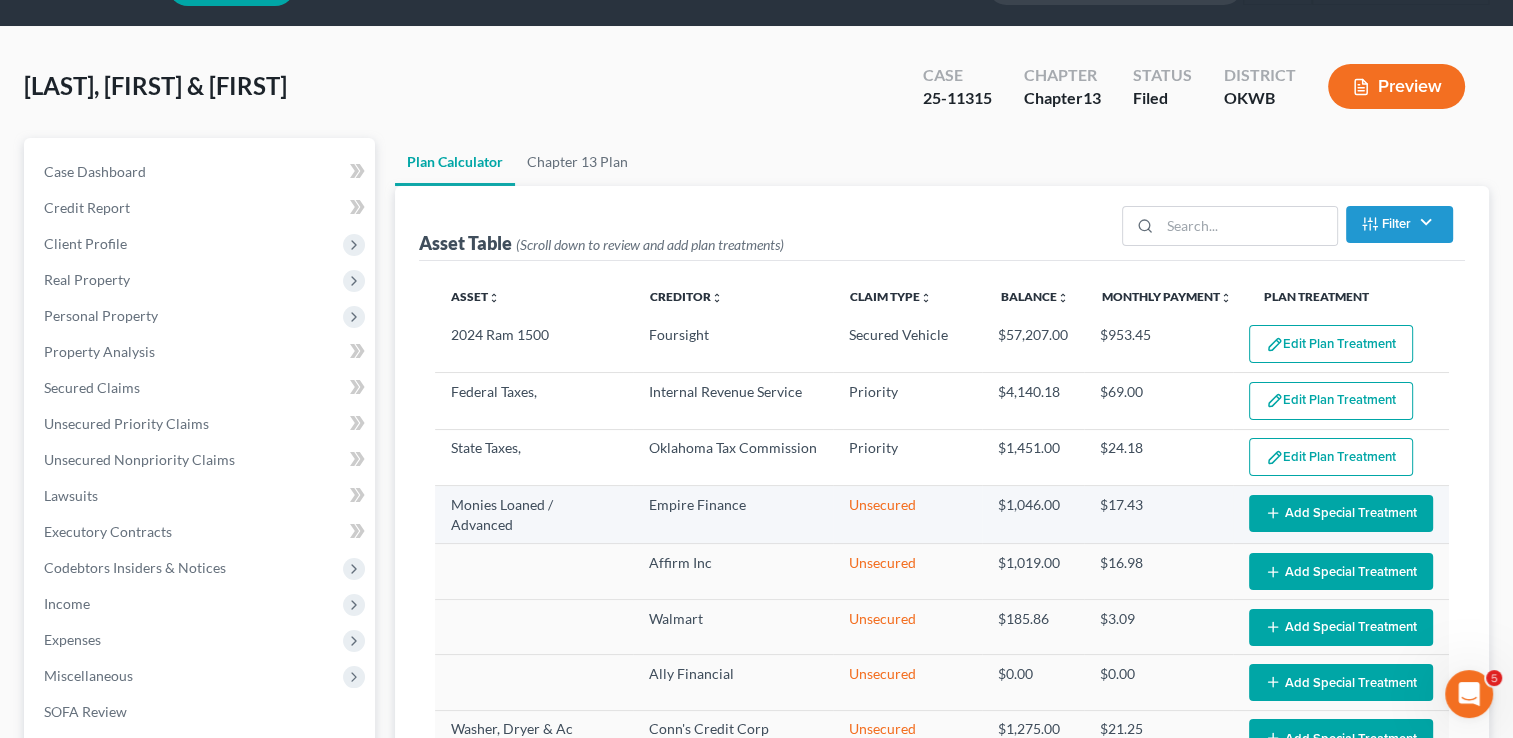 scroll, scrollTop: 0, scrollLeft: 0, axis: both 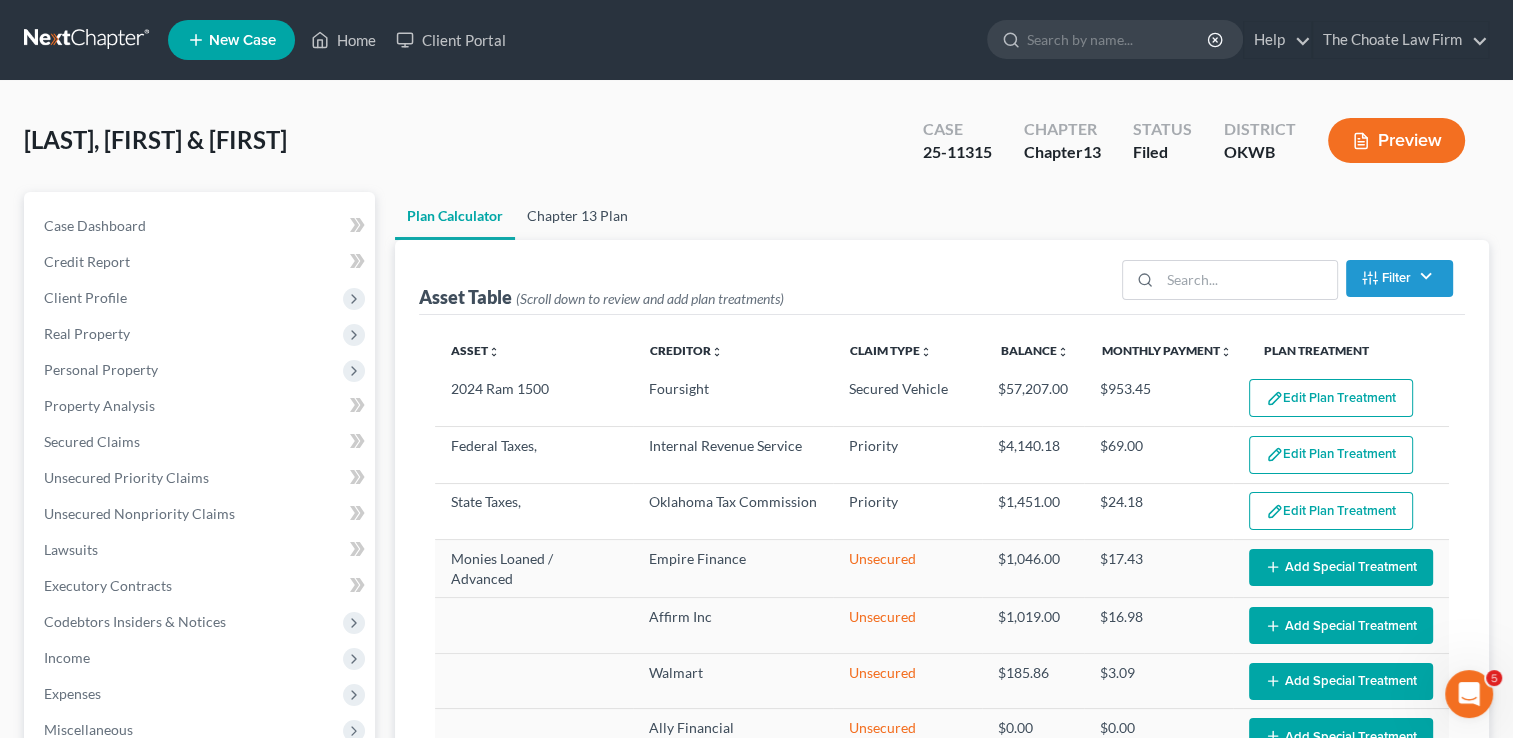 click on "Chapter 13 Plan" at bounding box center [577, 216] 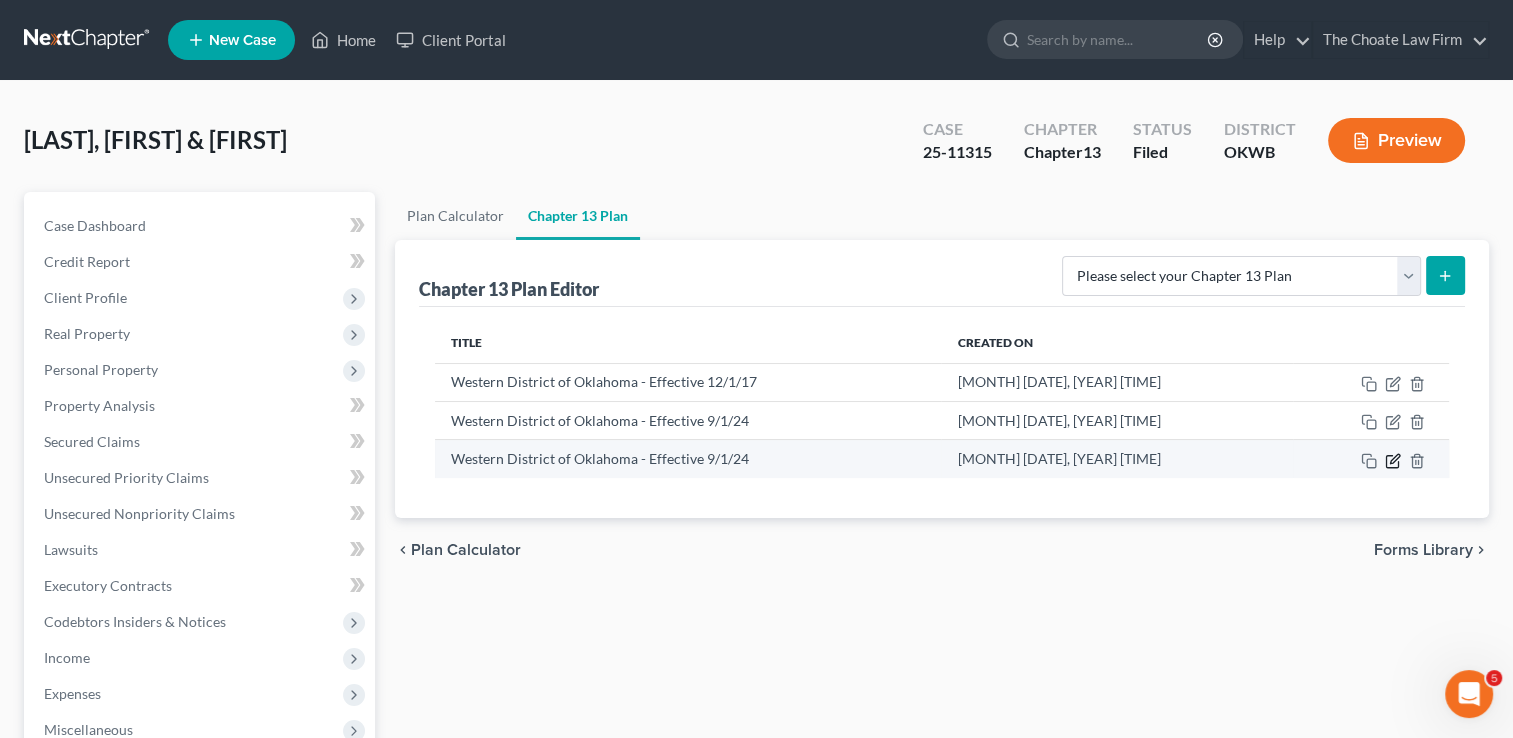 click 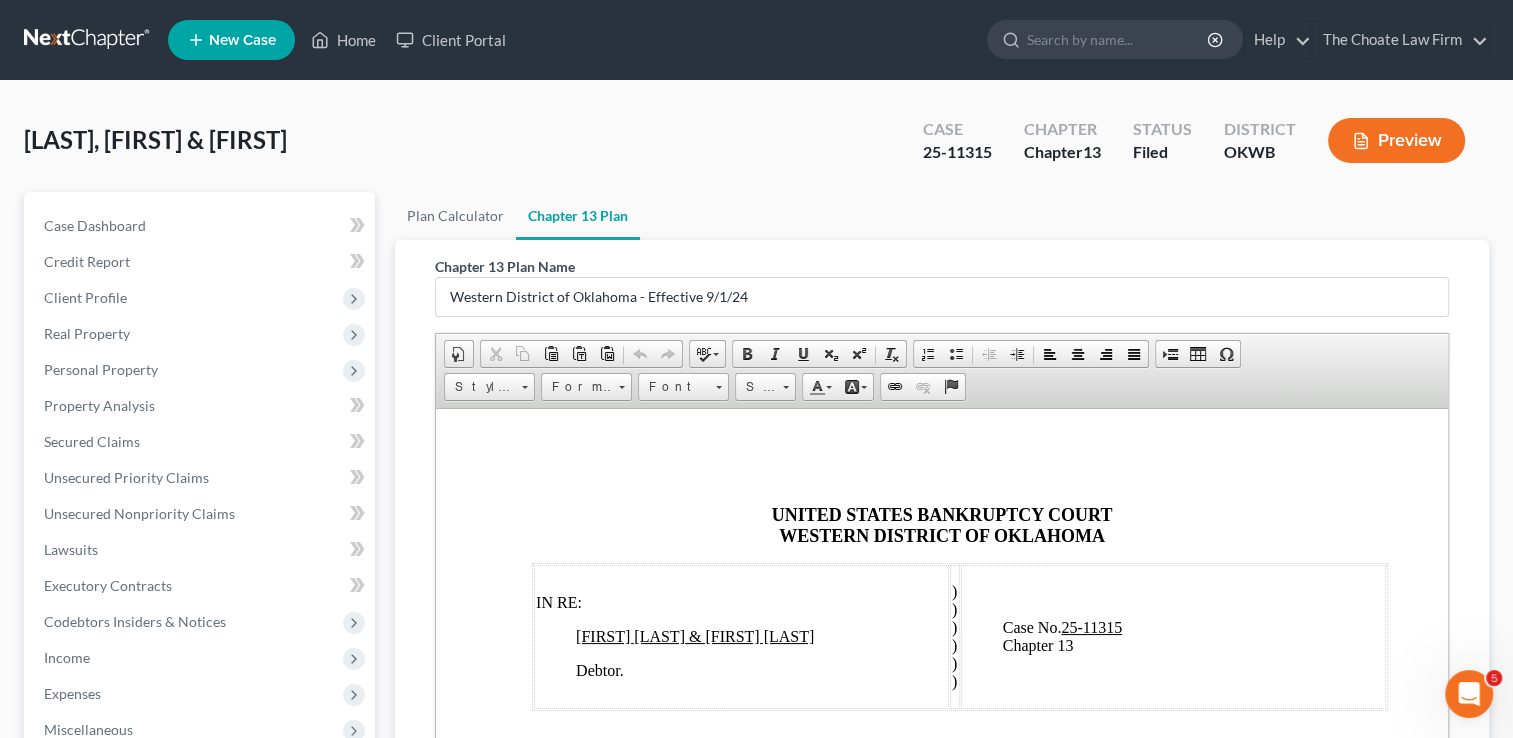 scroll, scrollTop: 0, scrollLeft: 0, axis: both 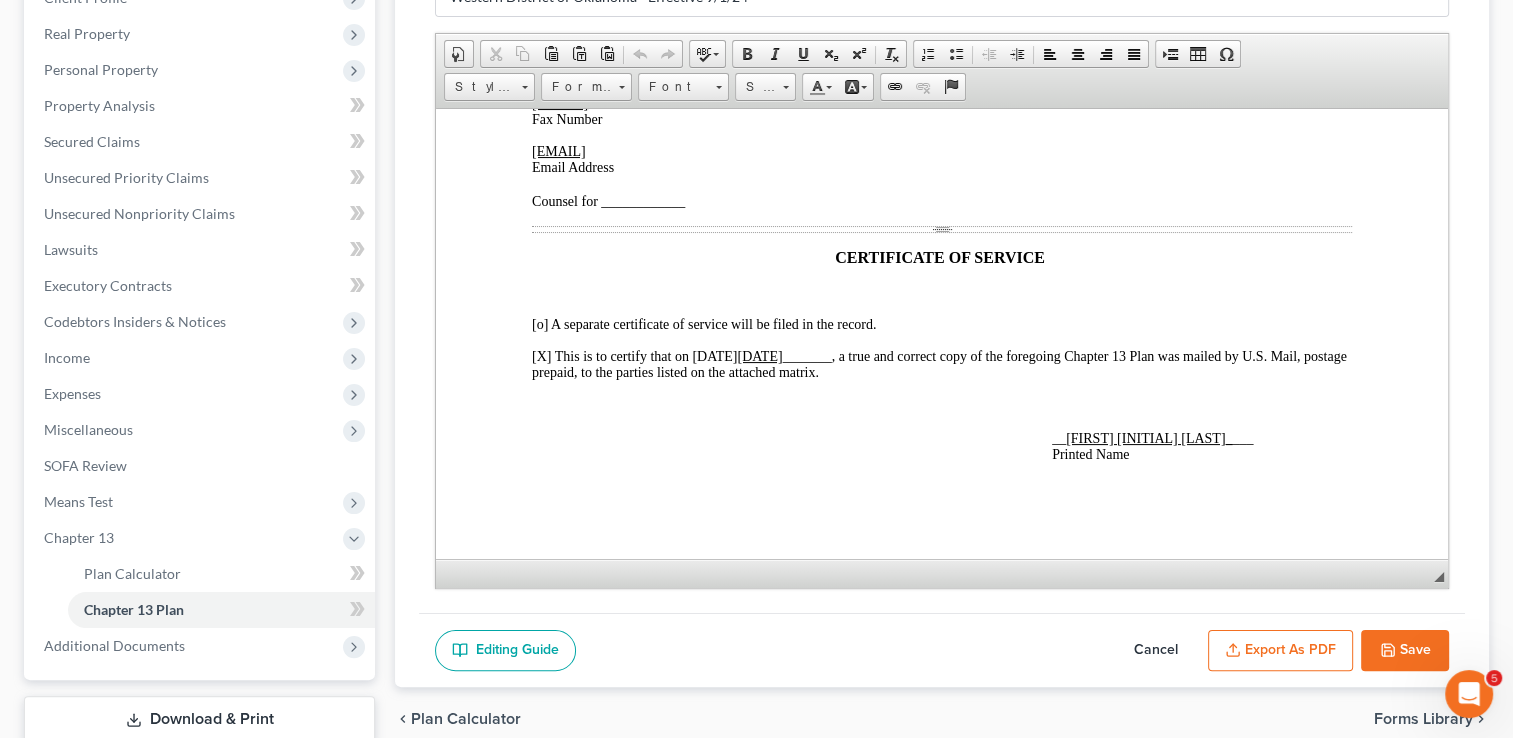 click on "Export as PDF" at bounding box center [1280, 651] 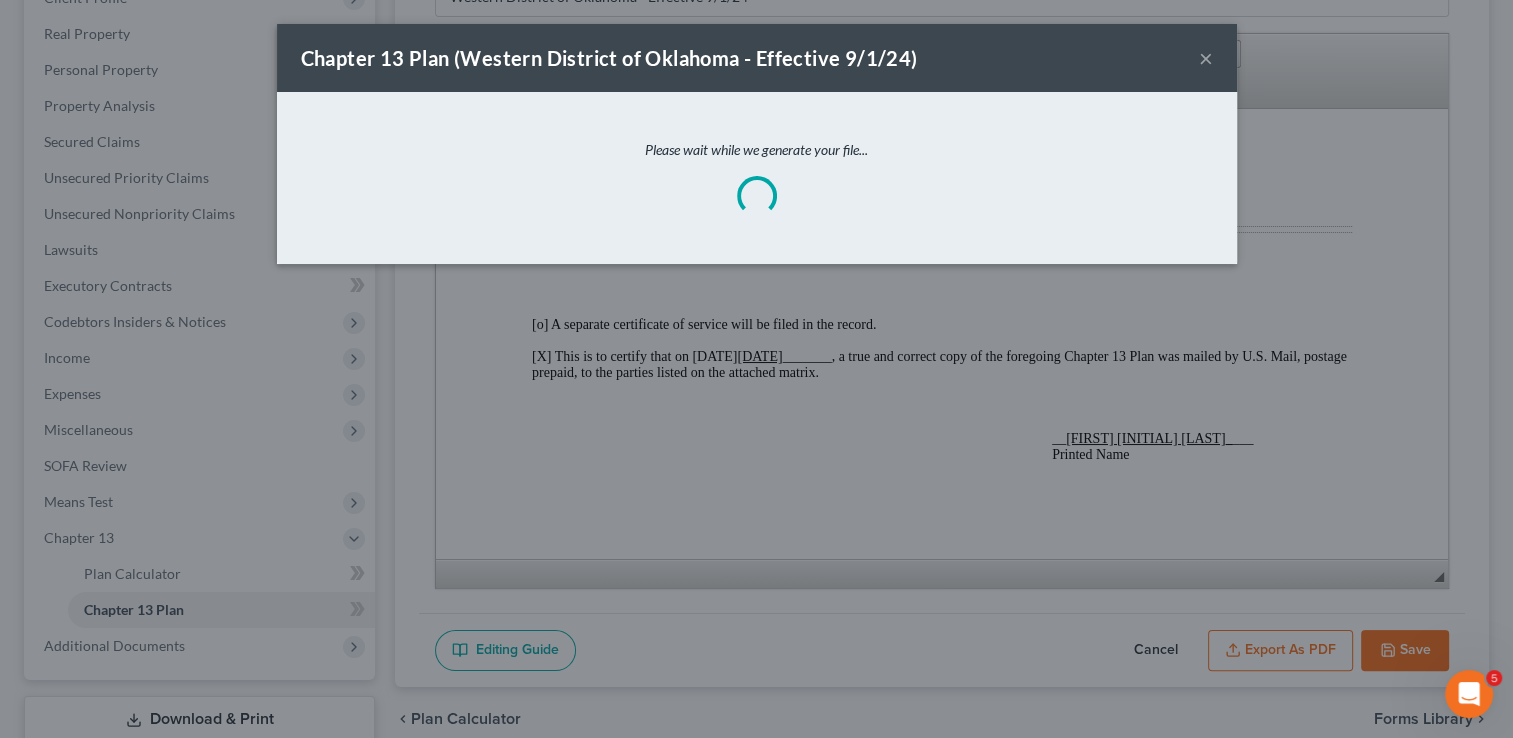scroll, scrollTop: 5004, scrollLeft: 0, axis: vertical 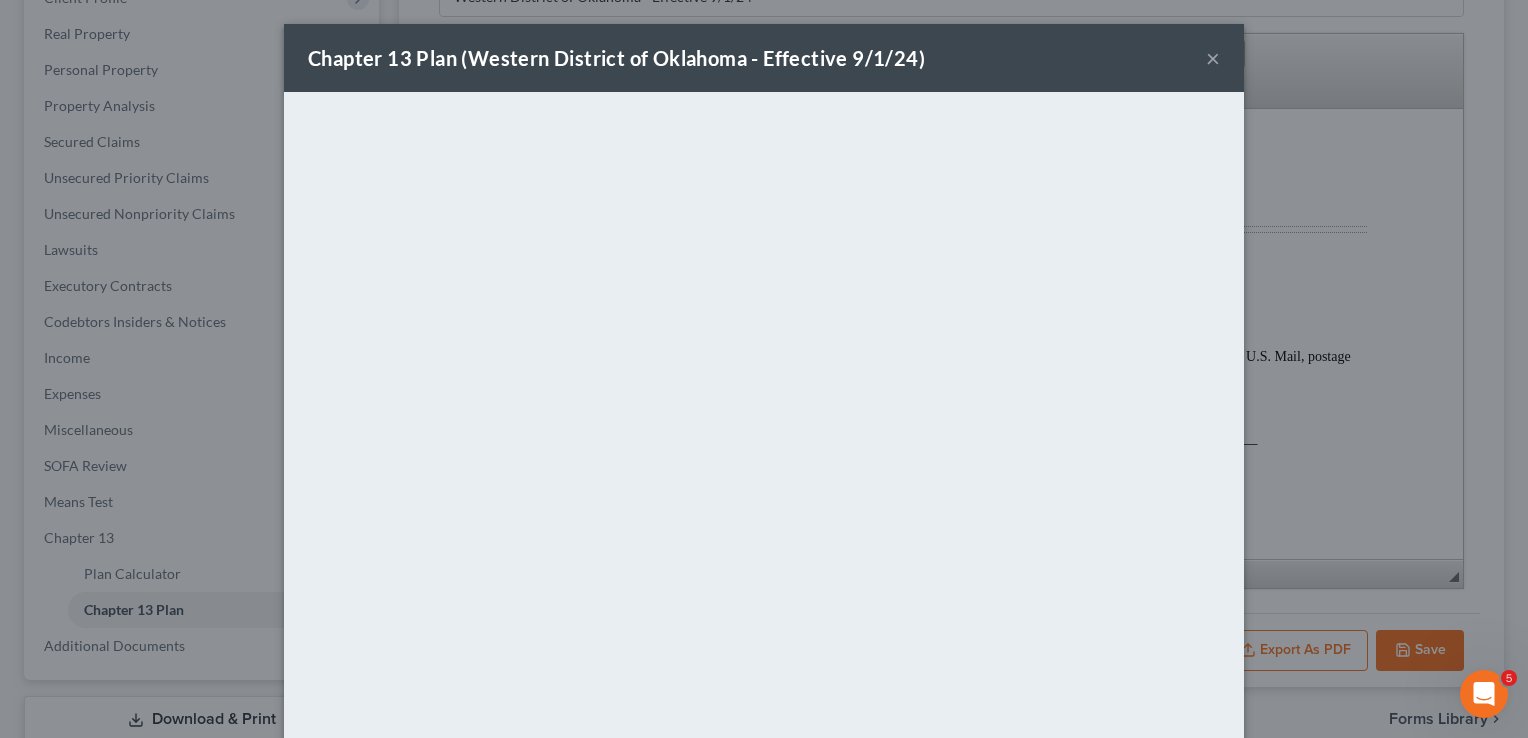click on "×" at bounding box center [1213, 58] 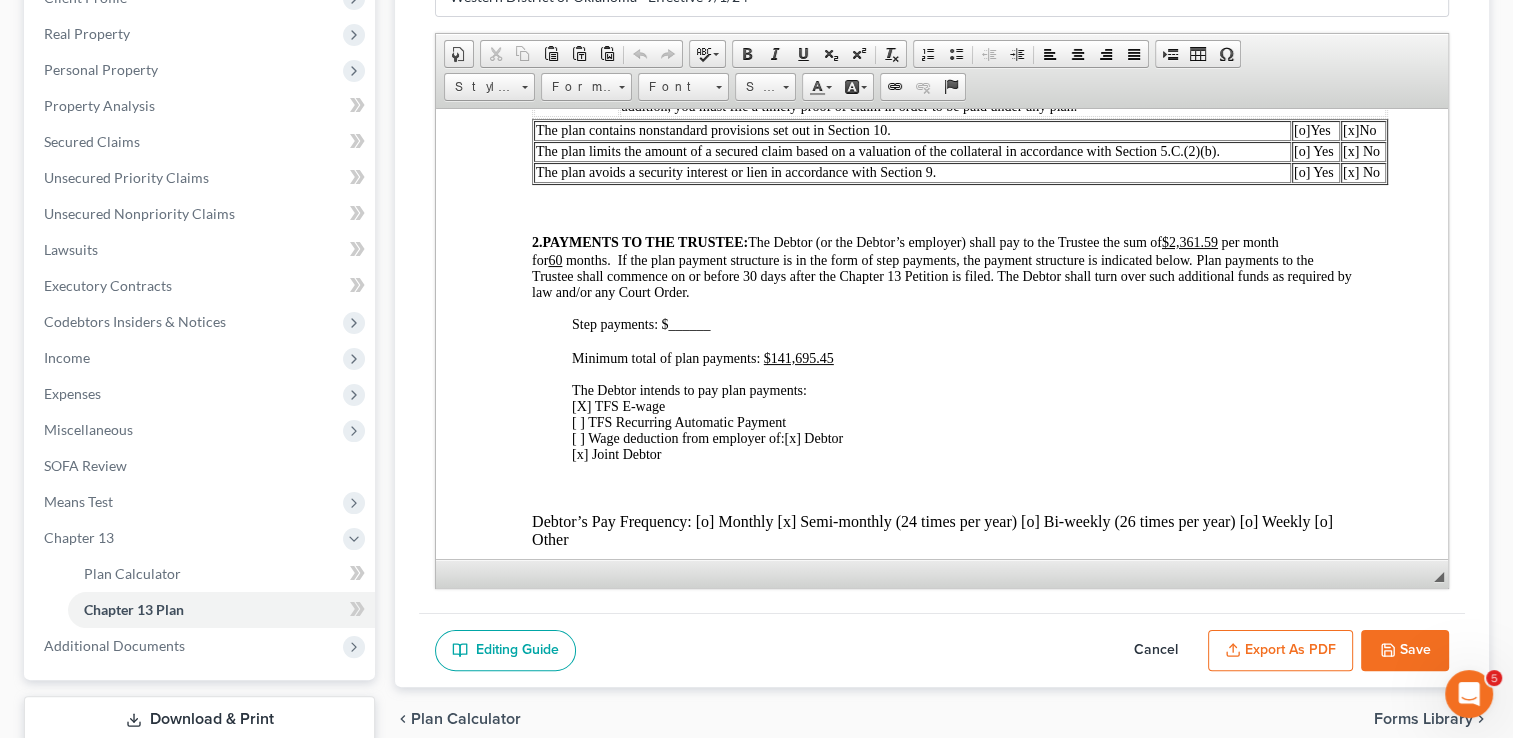 scroll, scrollTop: 700, scrollLeft: 0, axis: vertical 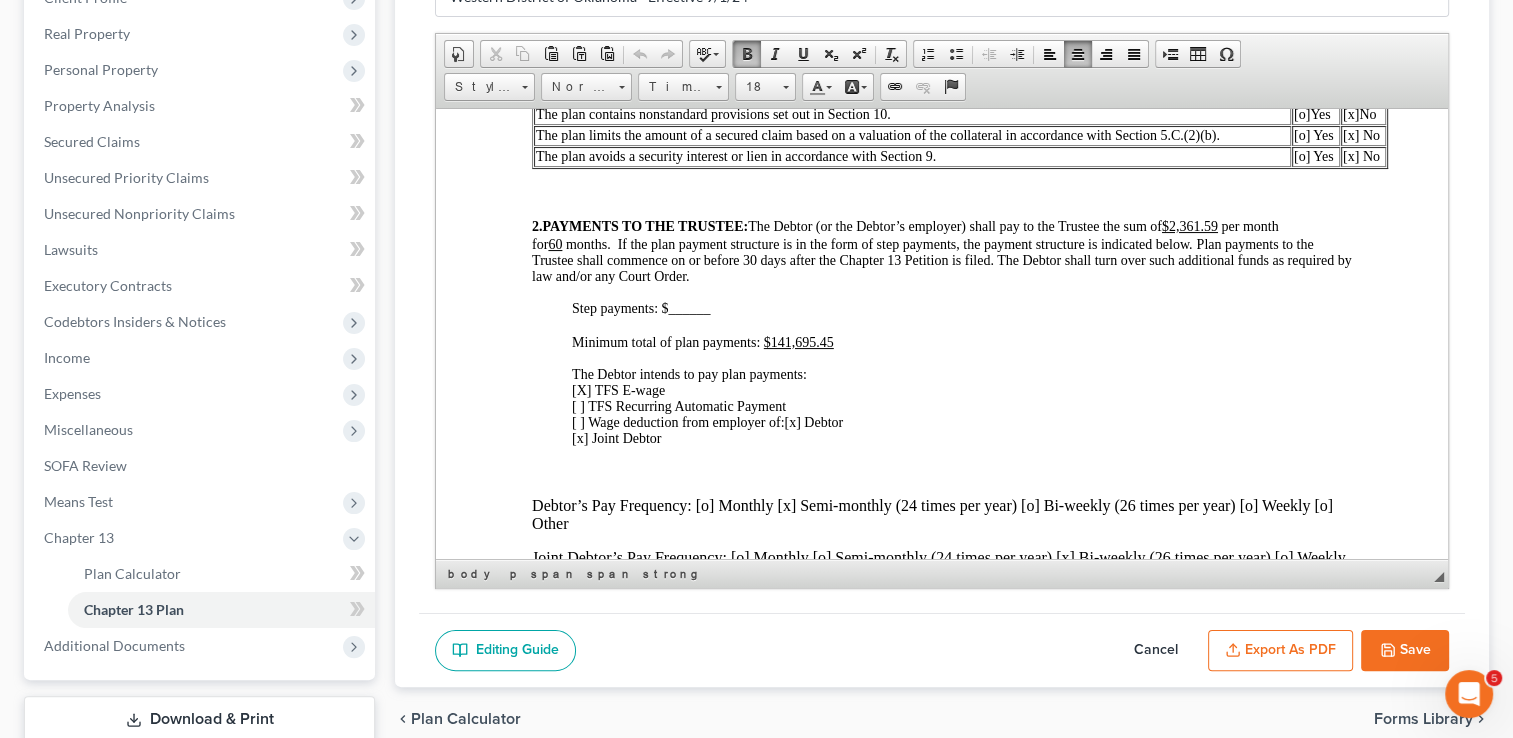 click on "[X] TFS E-wage [ ] TFS Recurring Automatic Payment  [ ] Wage deduction from employer of:" at bounding box center [679, 405] 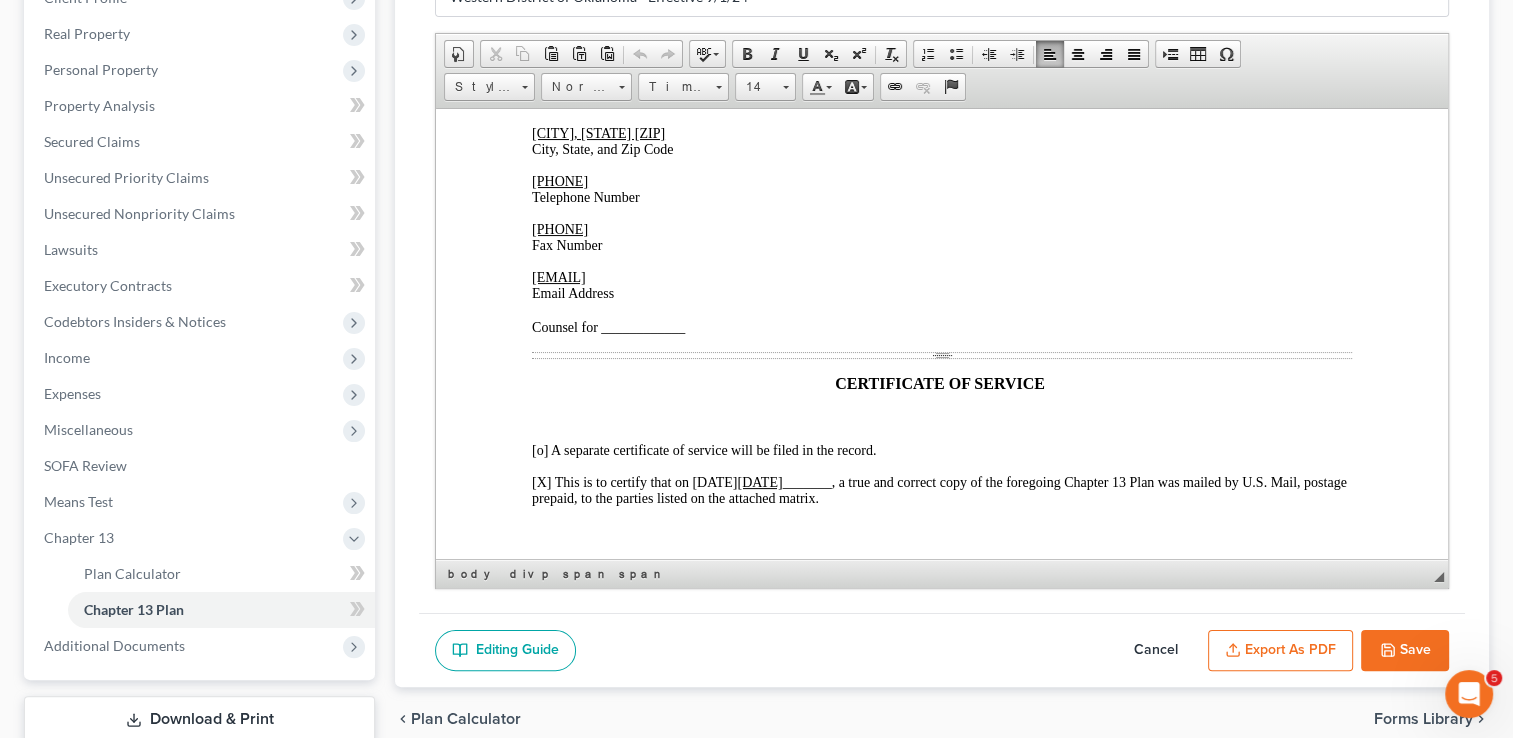 scroll, scrollTop: 4800, scrollLeft: 0, axis: vertical 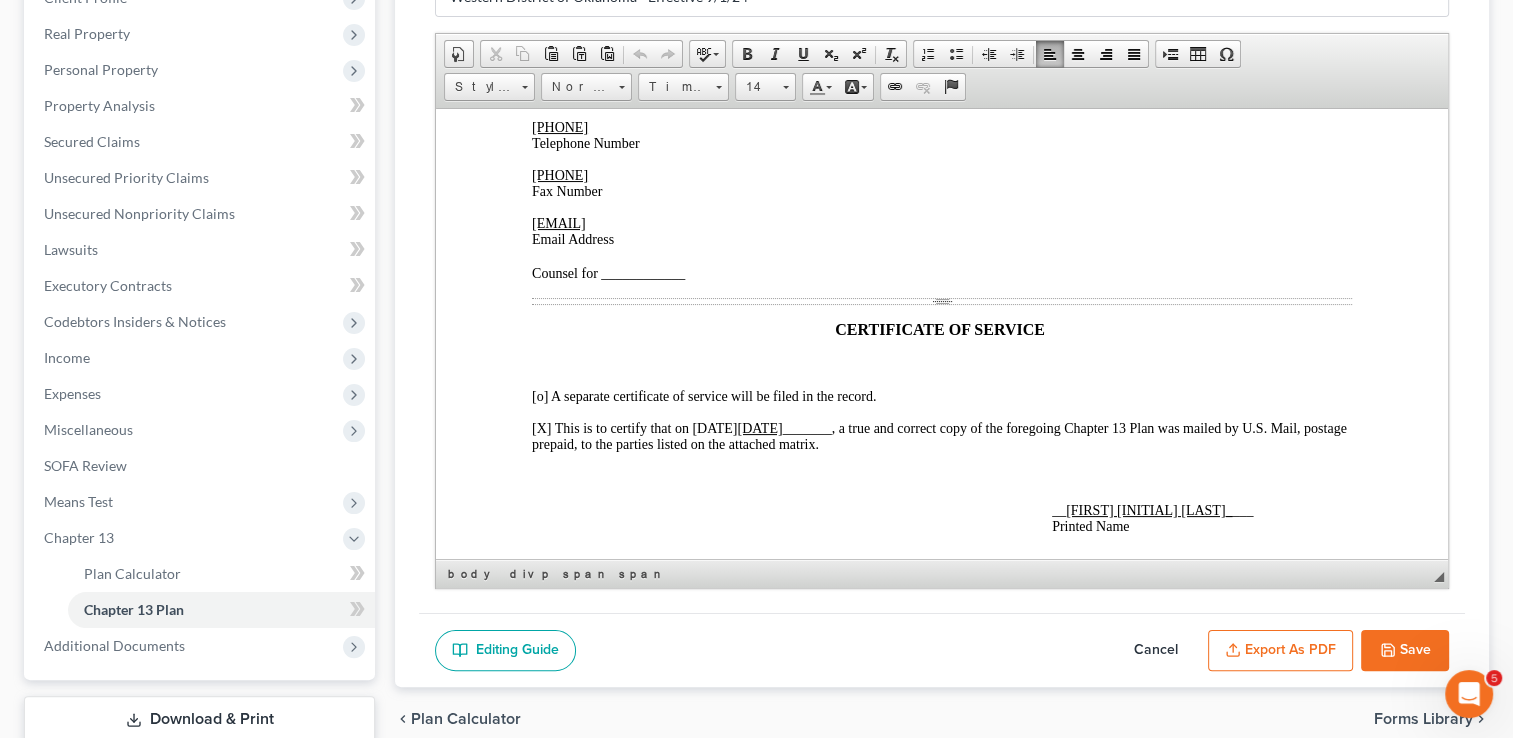 click on "Export as PDF" at bounding box center [1280, 651] 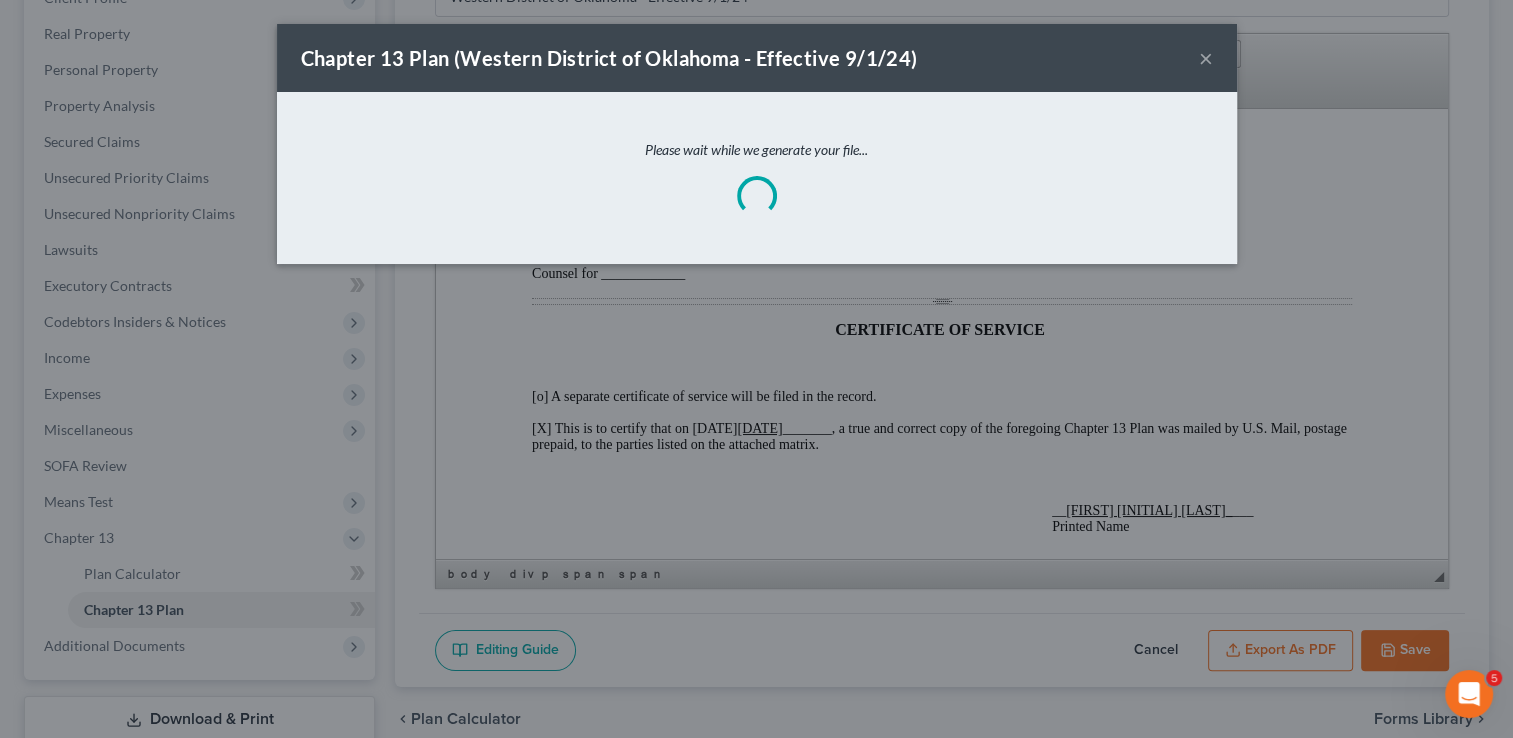 scroll, scrollTop: 4783, scrollLeft: 0, axis: vertical 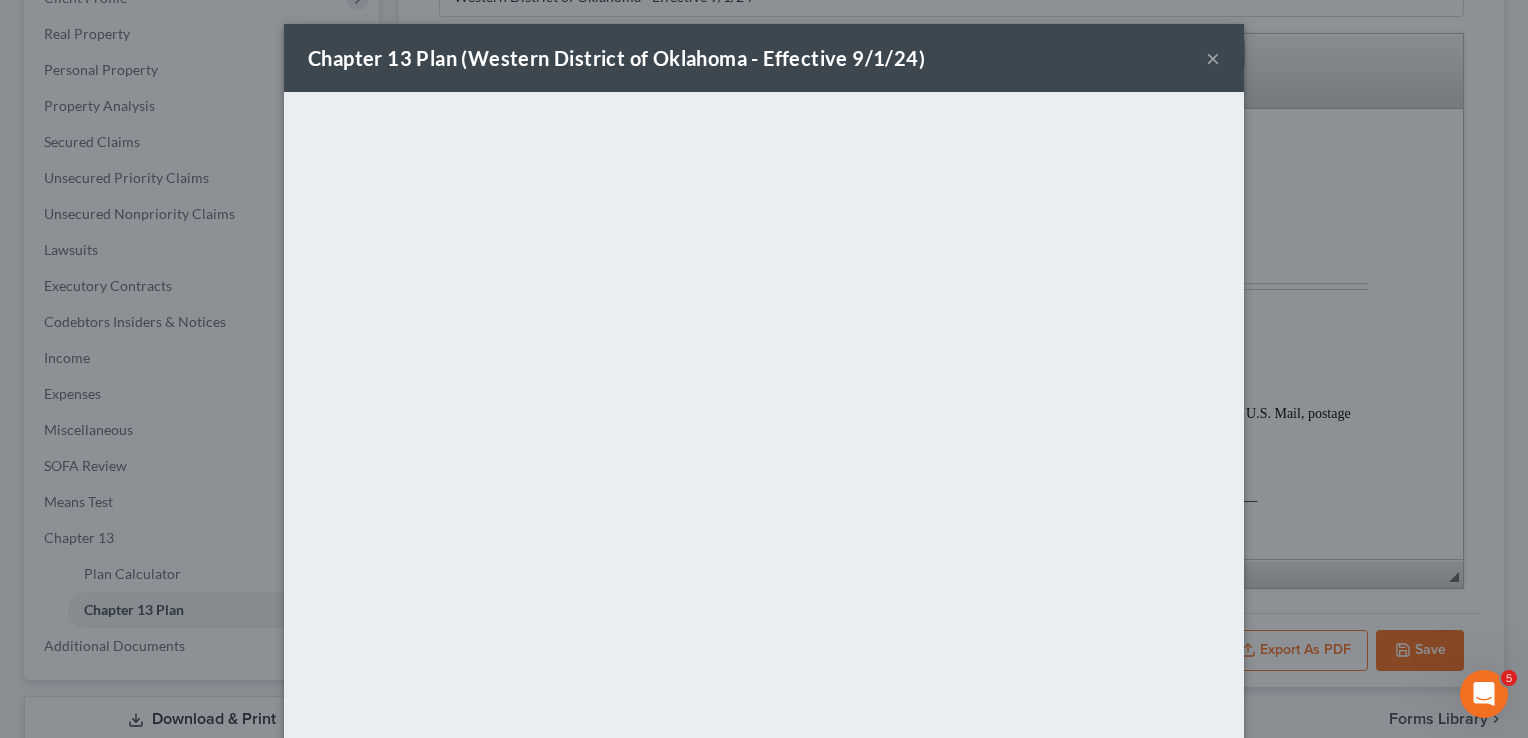 click on "Chapter 13 Plan (Western District of Oklahoma - Effective 9/1/24) ×" at bounding box center (764, 58) 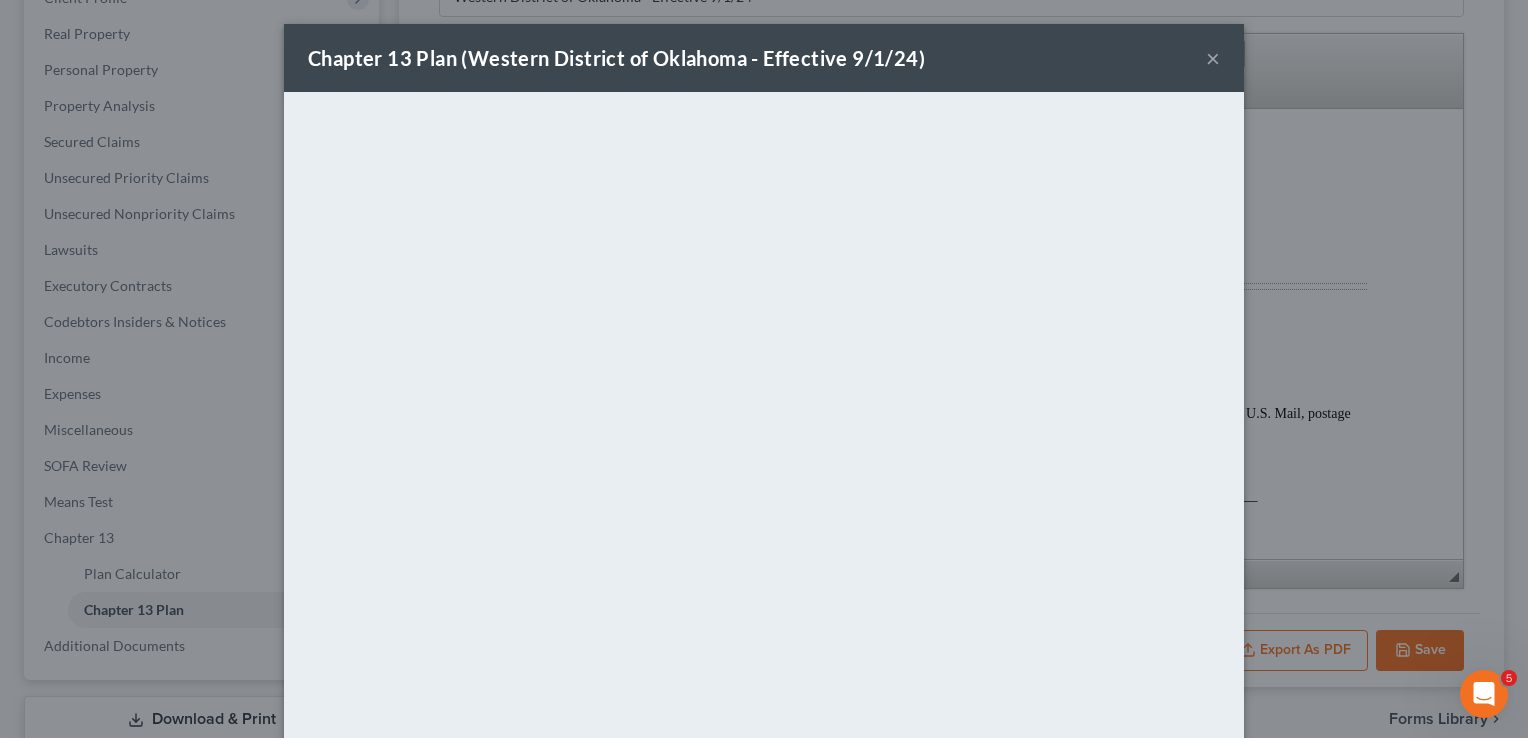 click on "×" at bounding box center [1213, 58] 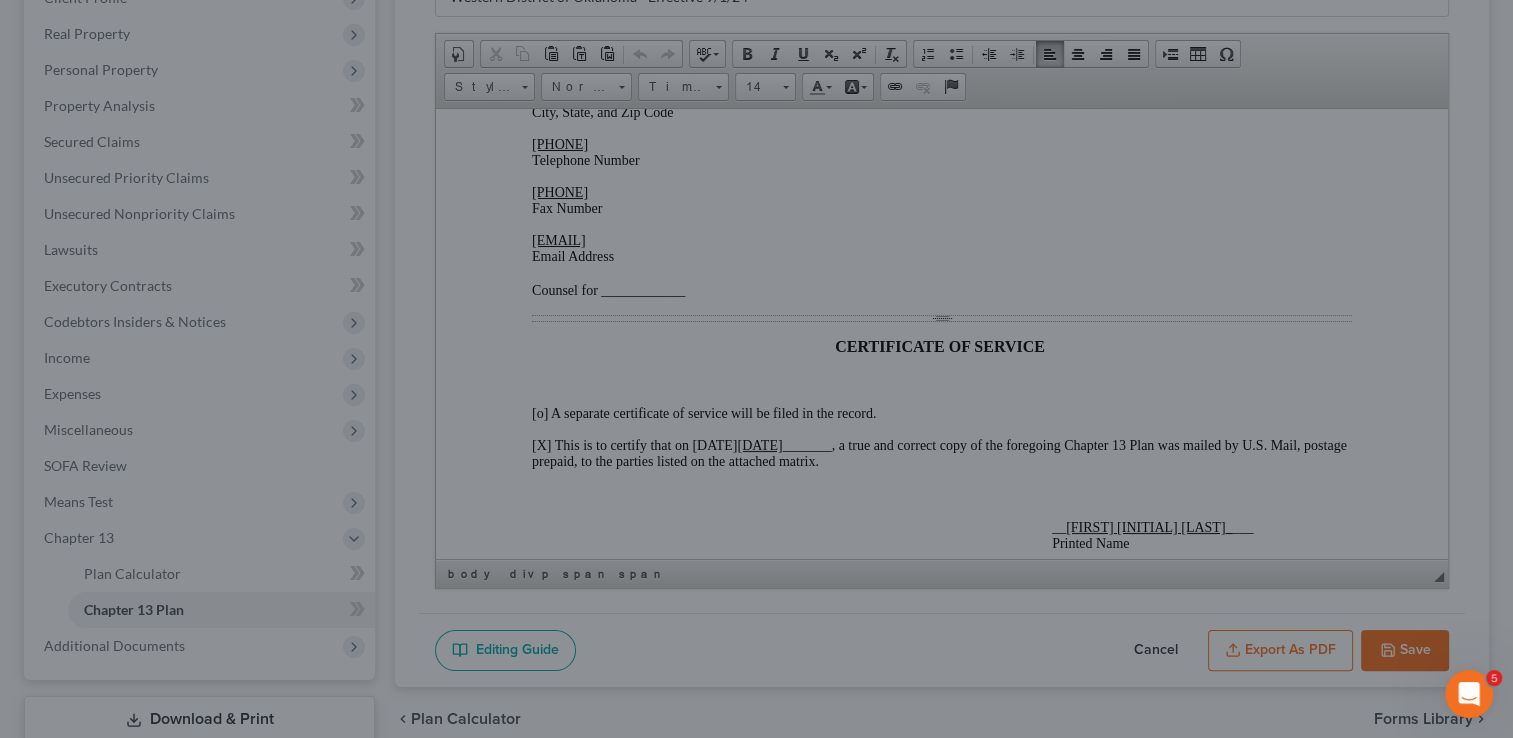 scroll, scrollTop: 4800, scrollLeft: 0, axis: vertical 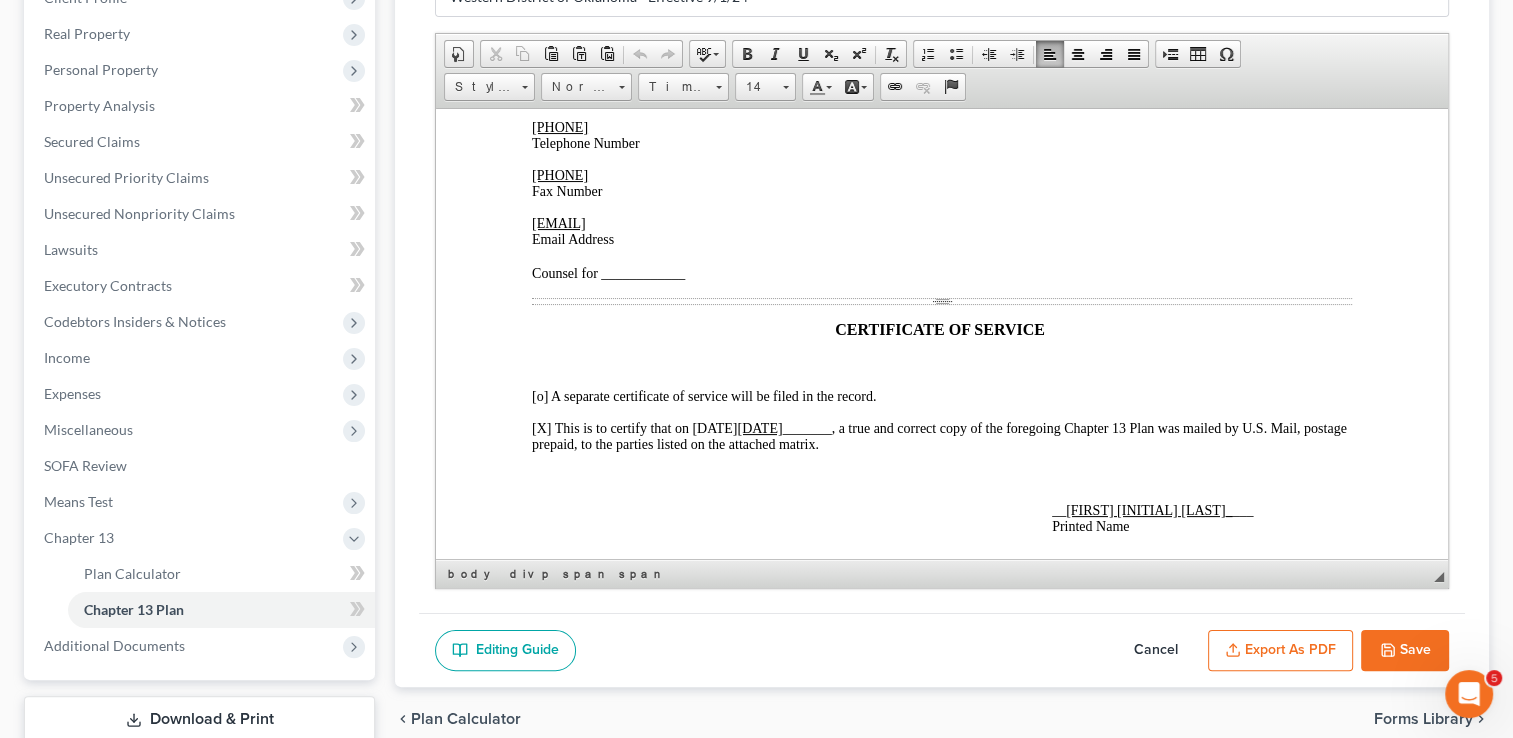 click on "Save" at bounding box center (1405, 651) 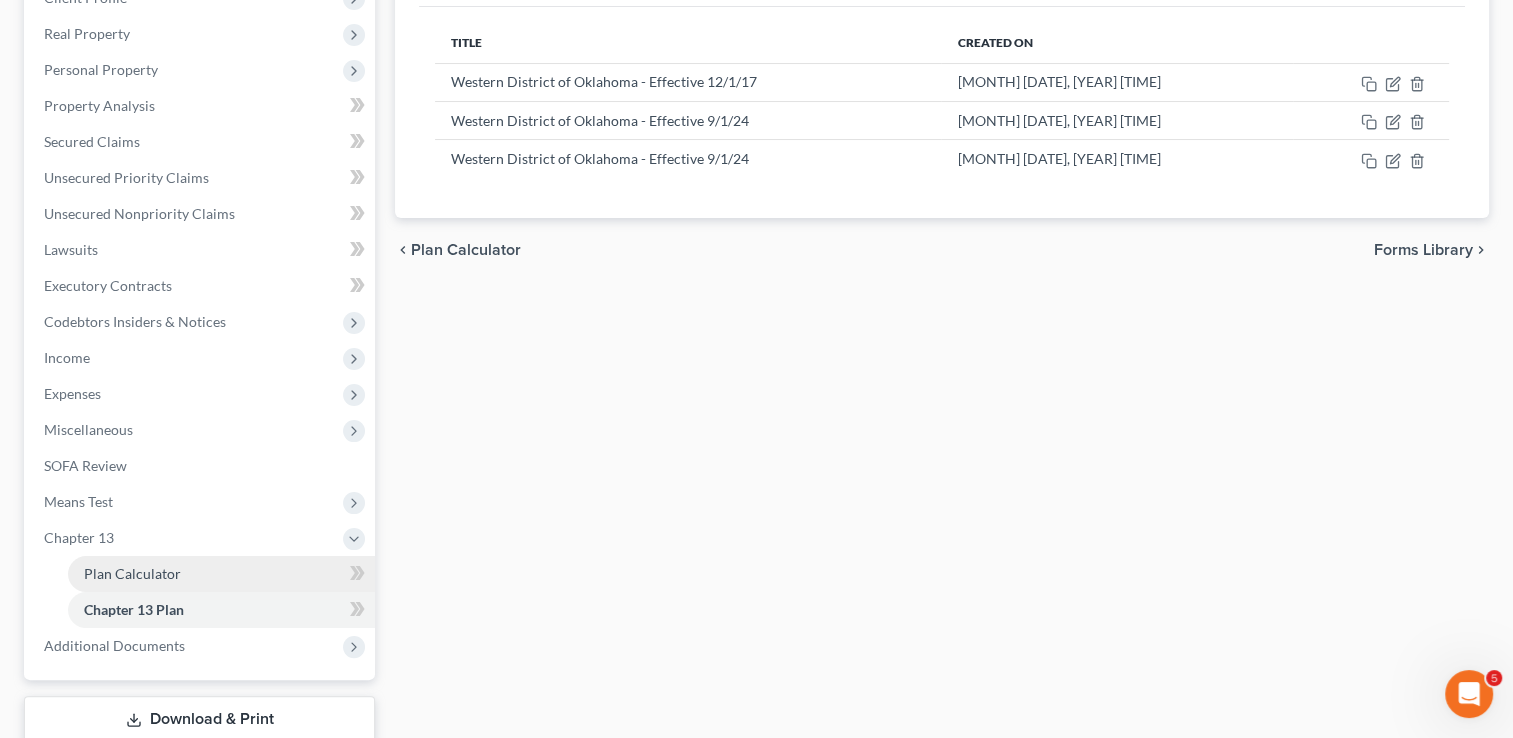 click on "Plan Calculator" at bounding box center [132, 573] 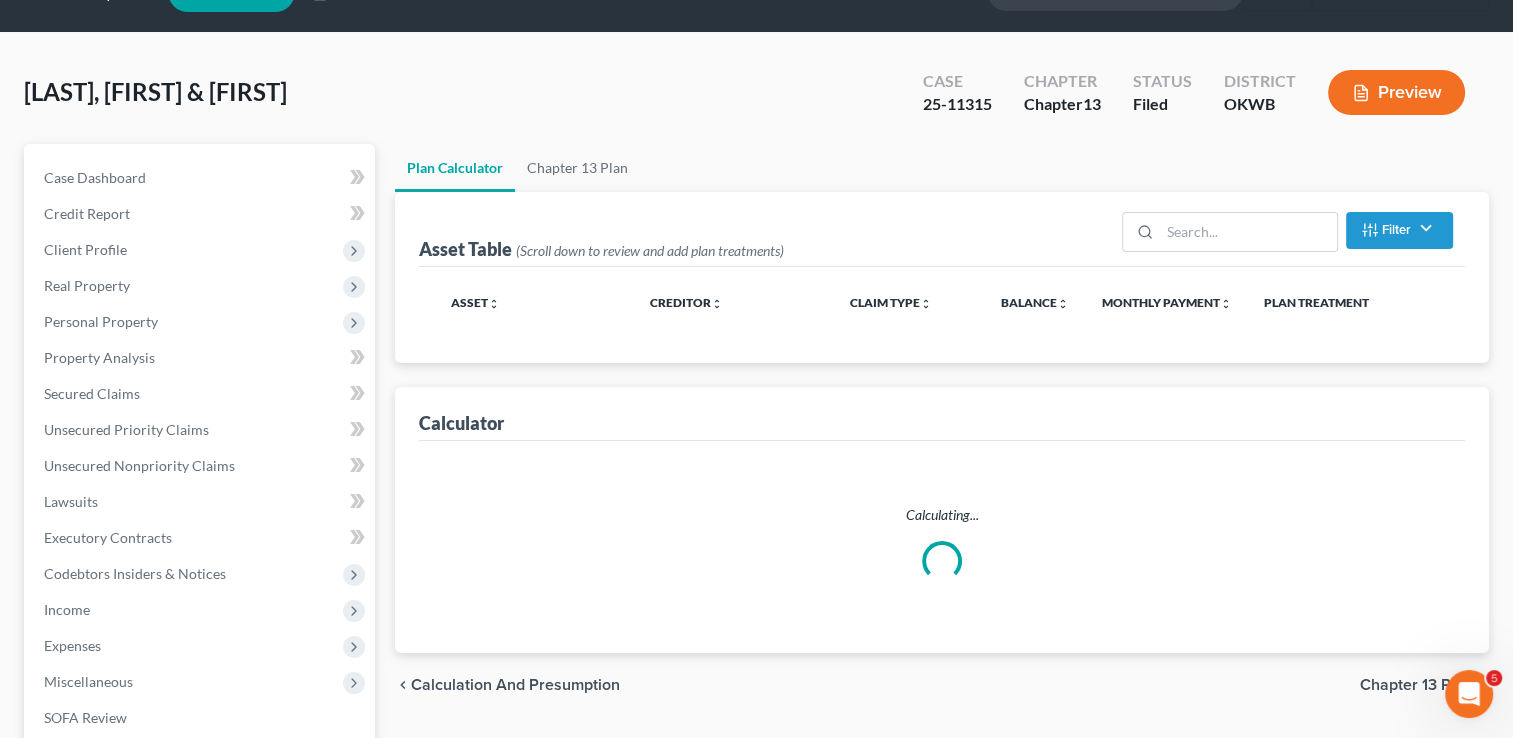 scroll, scrollTop: 0, scrollLeft: 0, axis: both 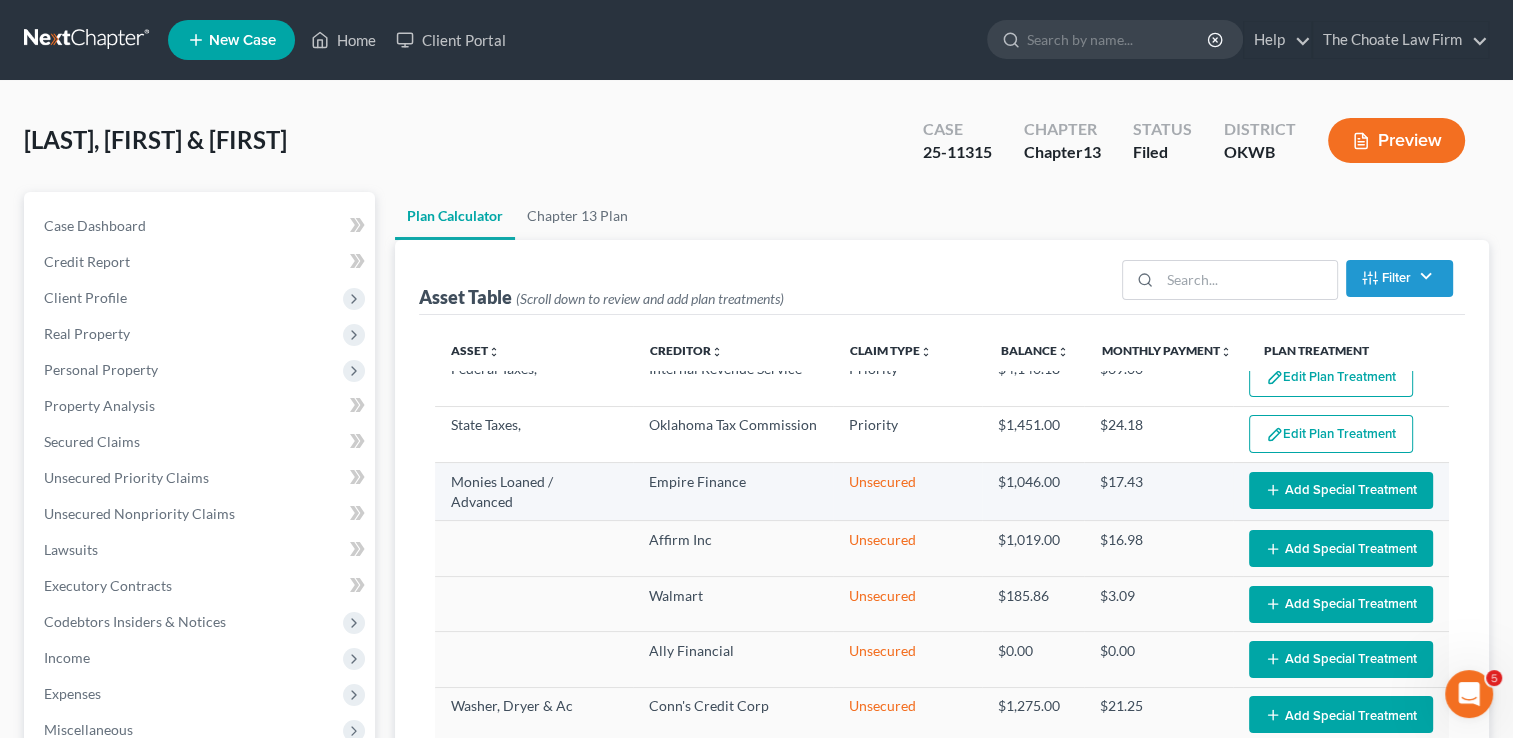 select on "59" 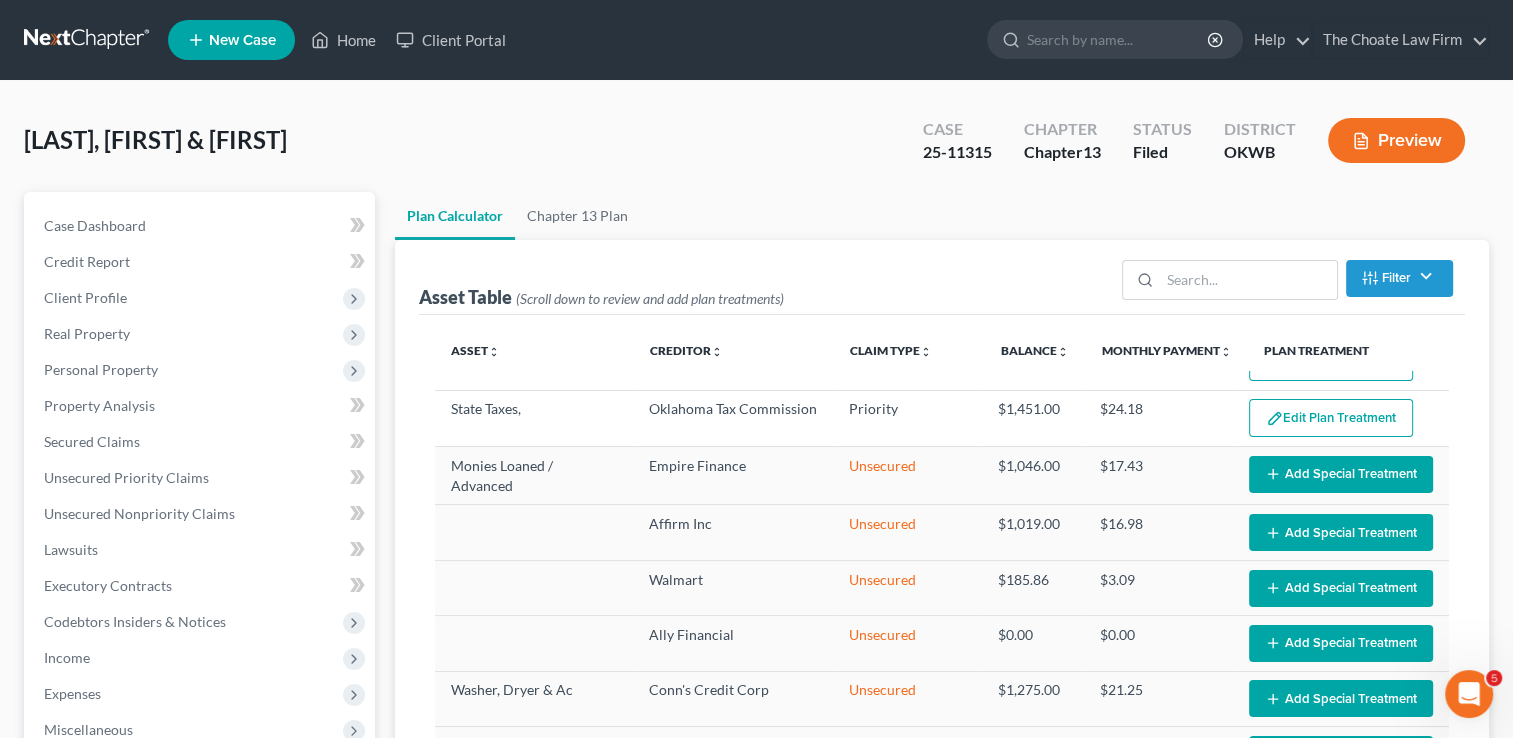 scroll, scrollTop: 0, scrollLeft: 0, axis: both 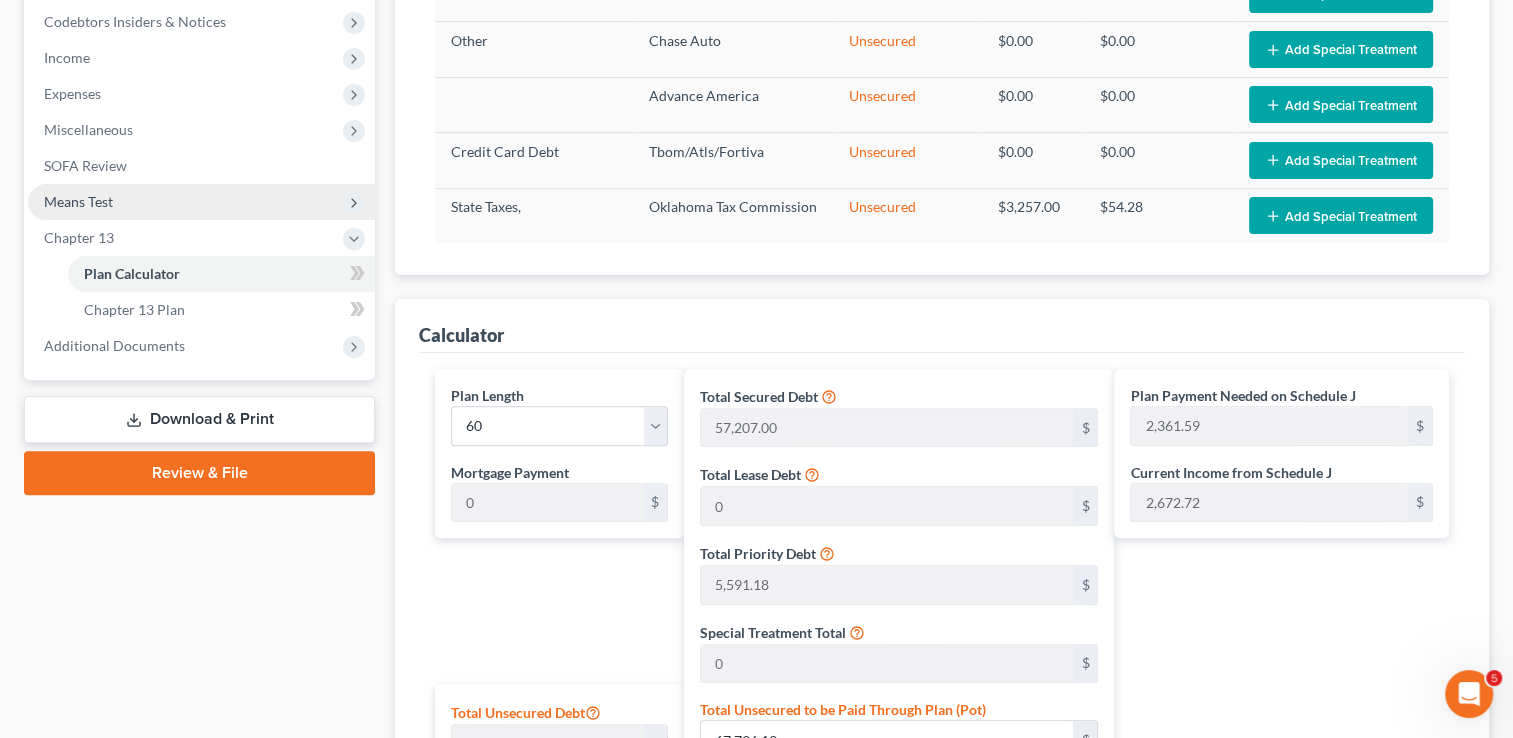 click on "Means Test" at bounding box center (201, 202) 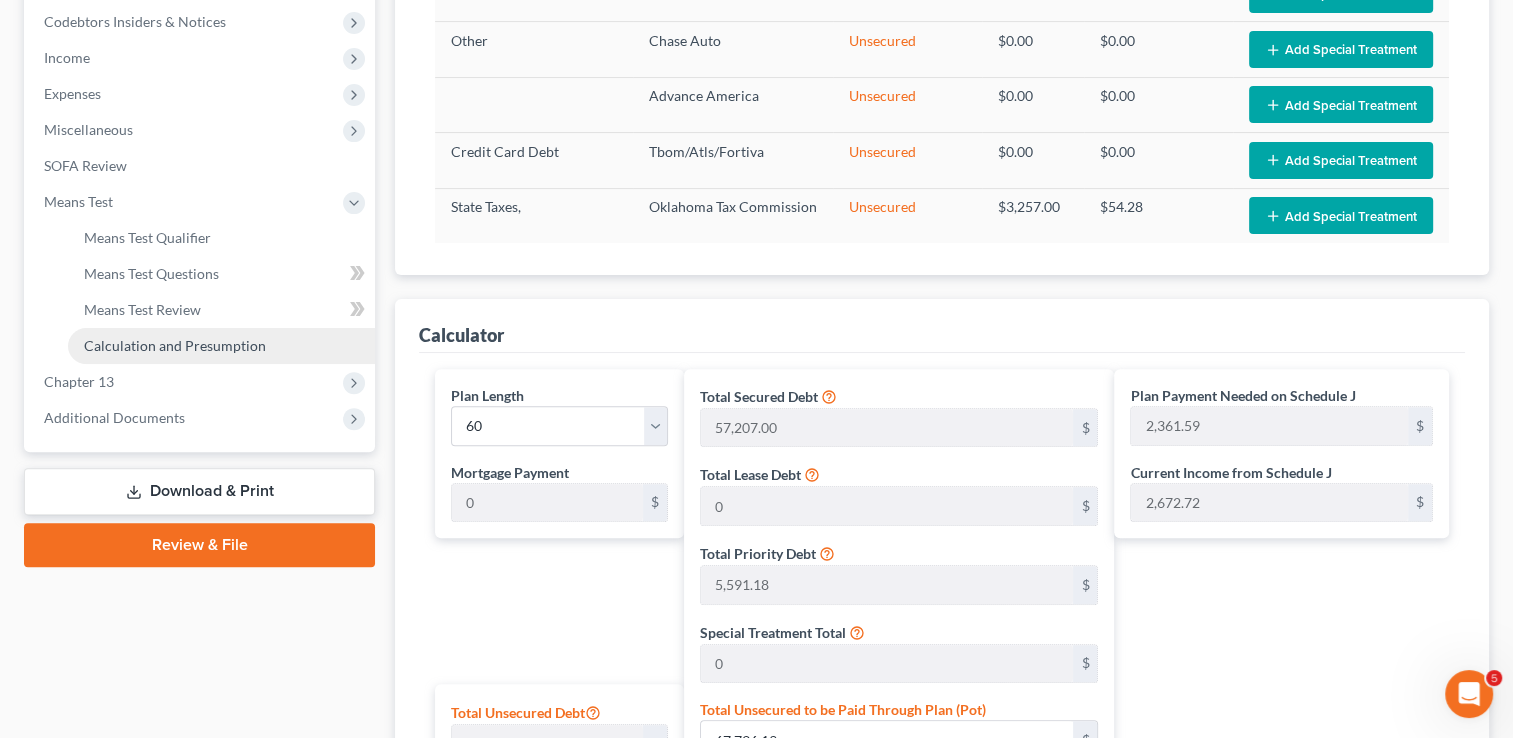 click on "Calculation and Presumption" at bounding box center (175, 345) 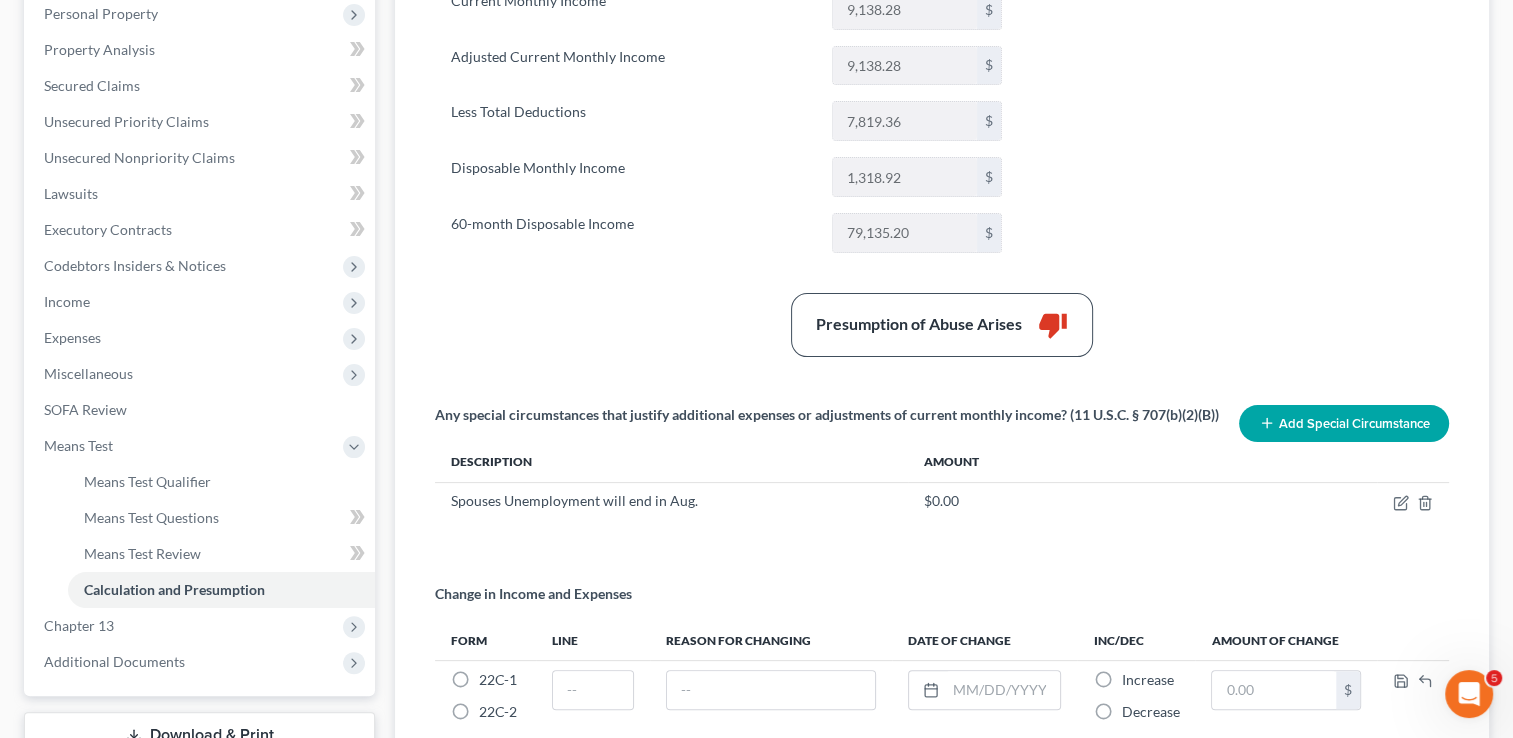 scroll, scrollTop: 400, scrollLeft: 0, axis: vertical 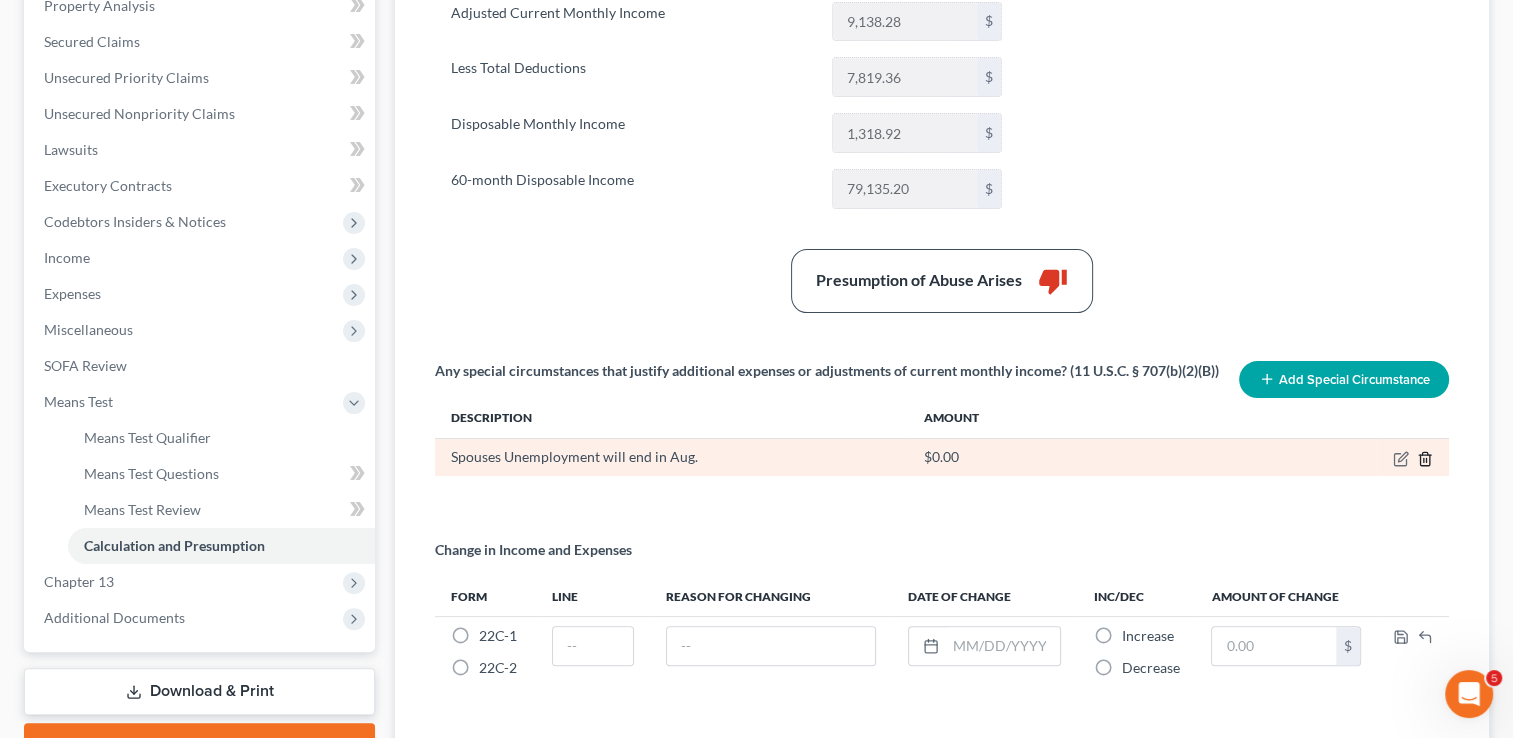 click 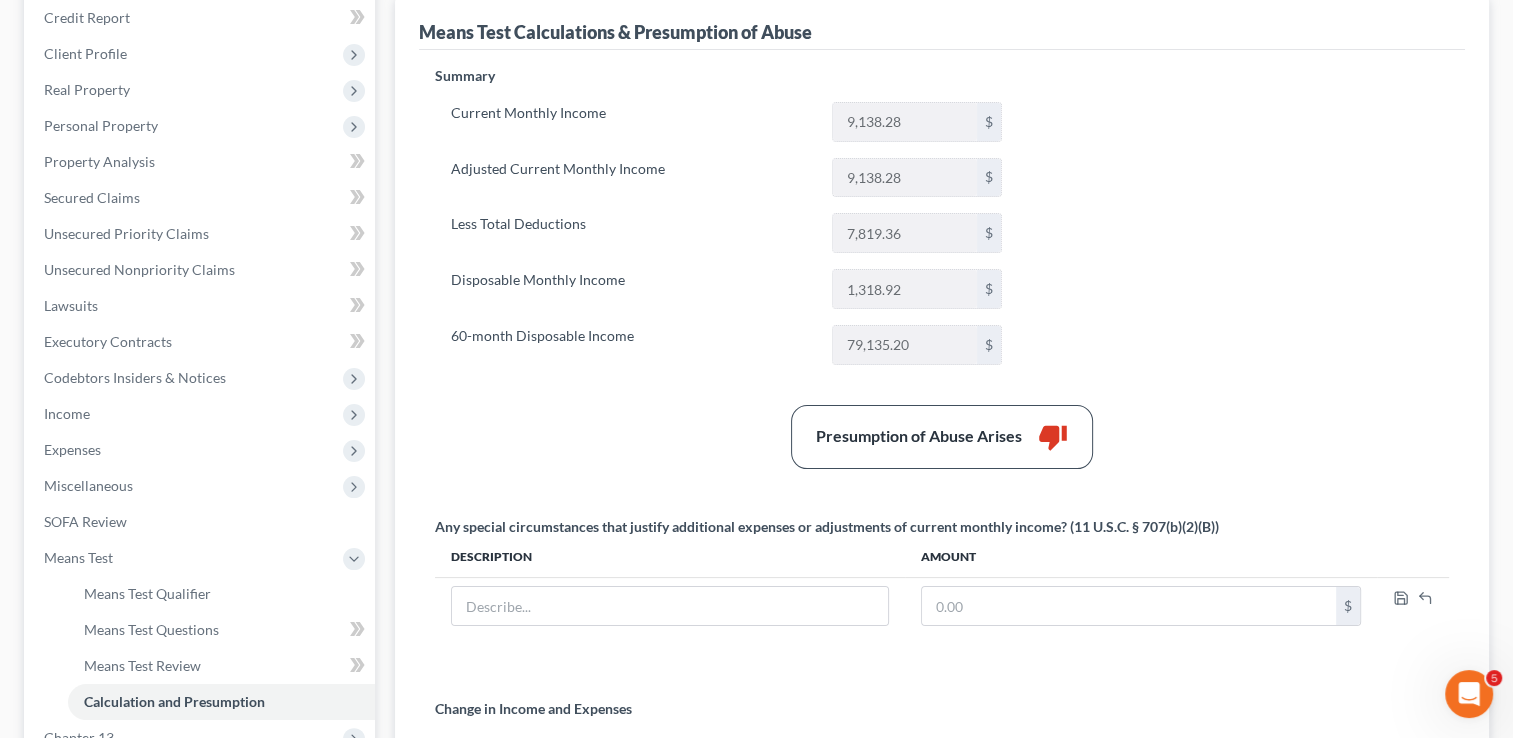 scroll, scrollTop: 0, scrollLeft: 0, axis: both 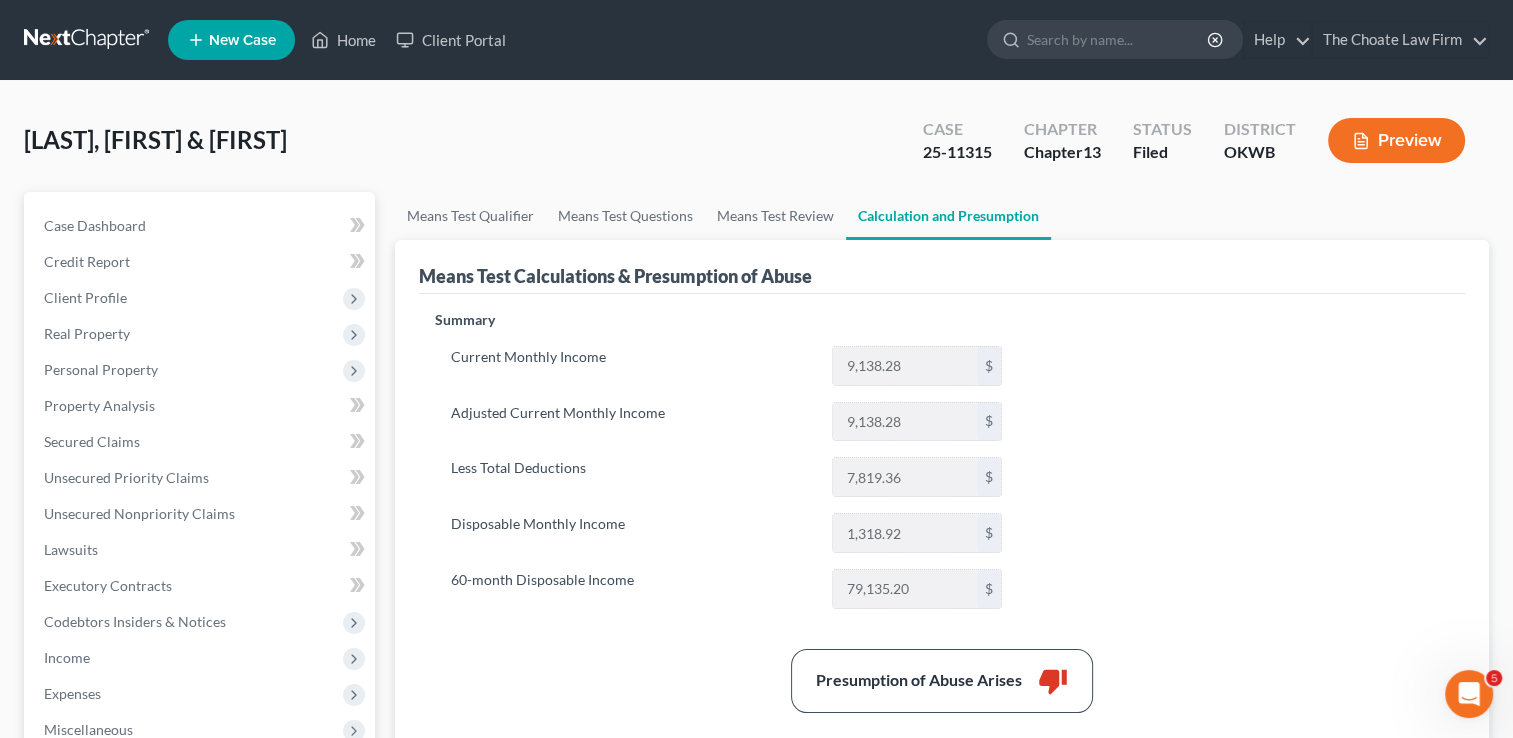 click at bounding box center (88, 40) 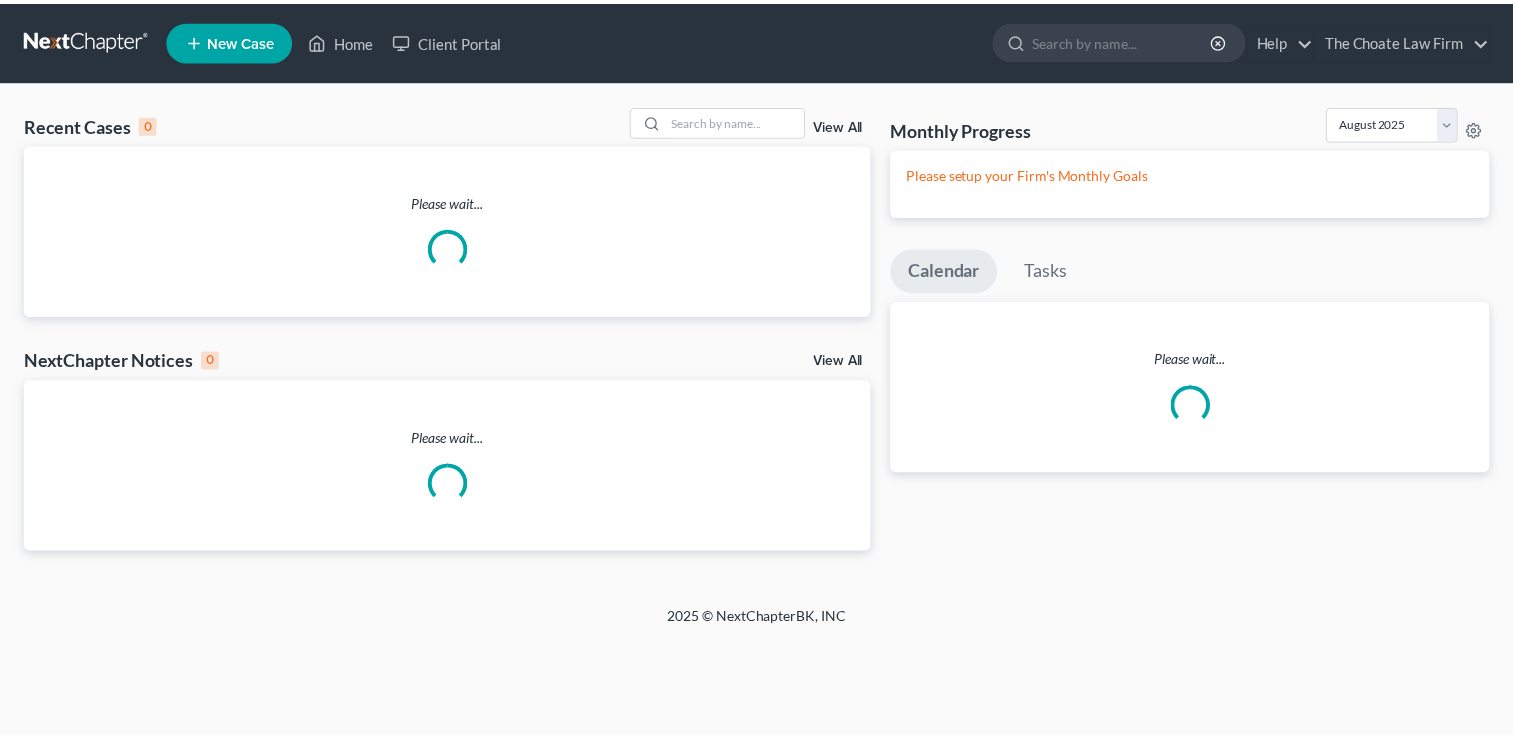scroll, scrollTop: 0, scrollLeft: 0, axis: both 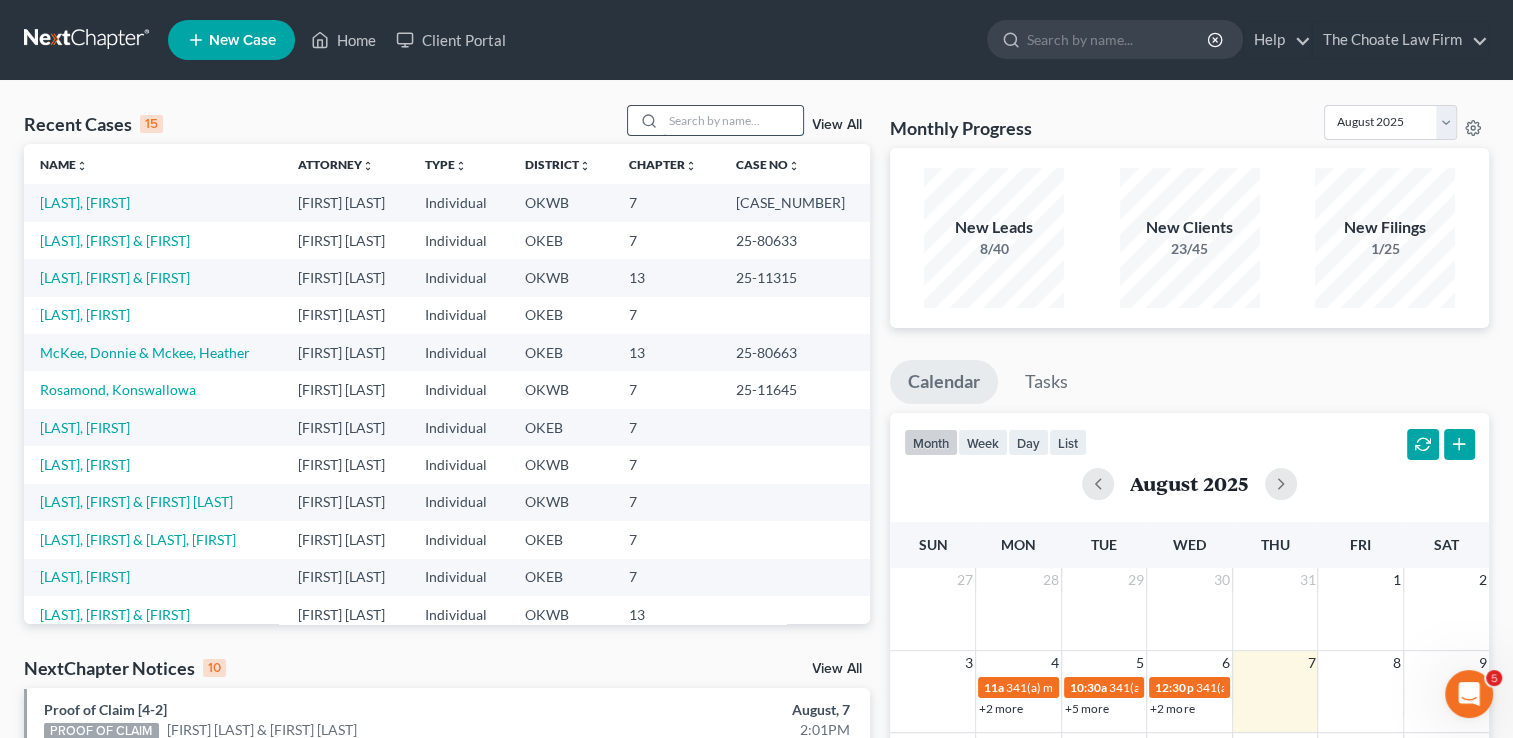 click at bounding box center (733, 120) 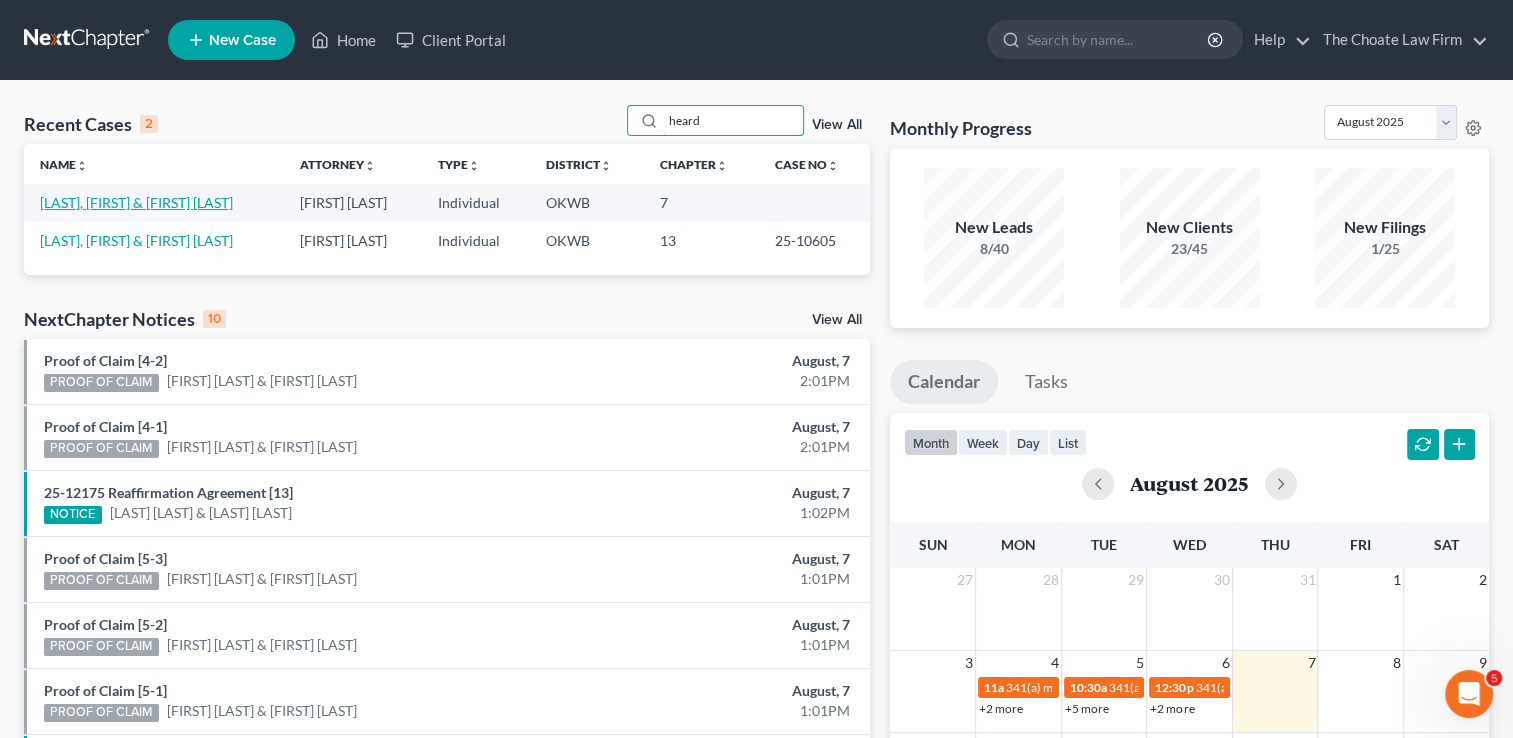 type on "heard" 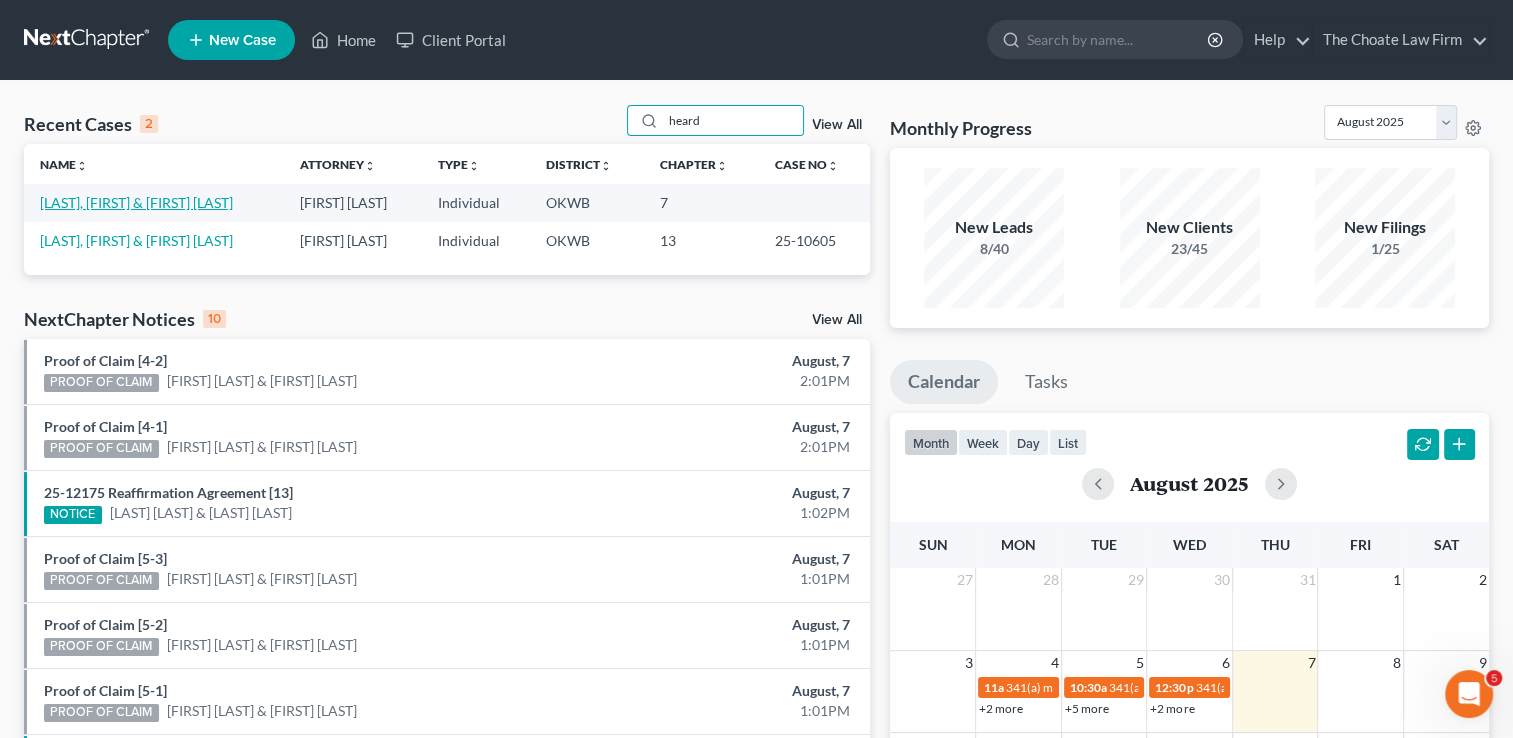 click on "Heard, Jack & Meghan" at bounding box center (136, 202) 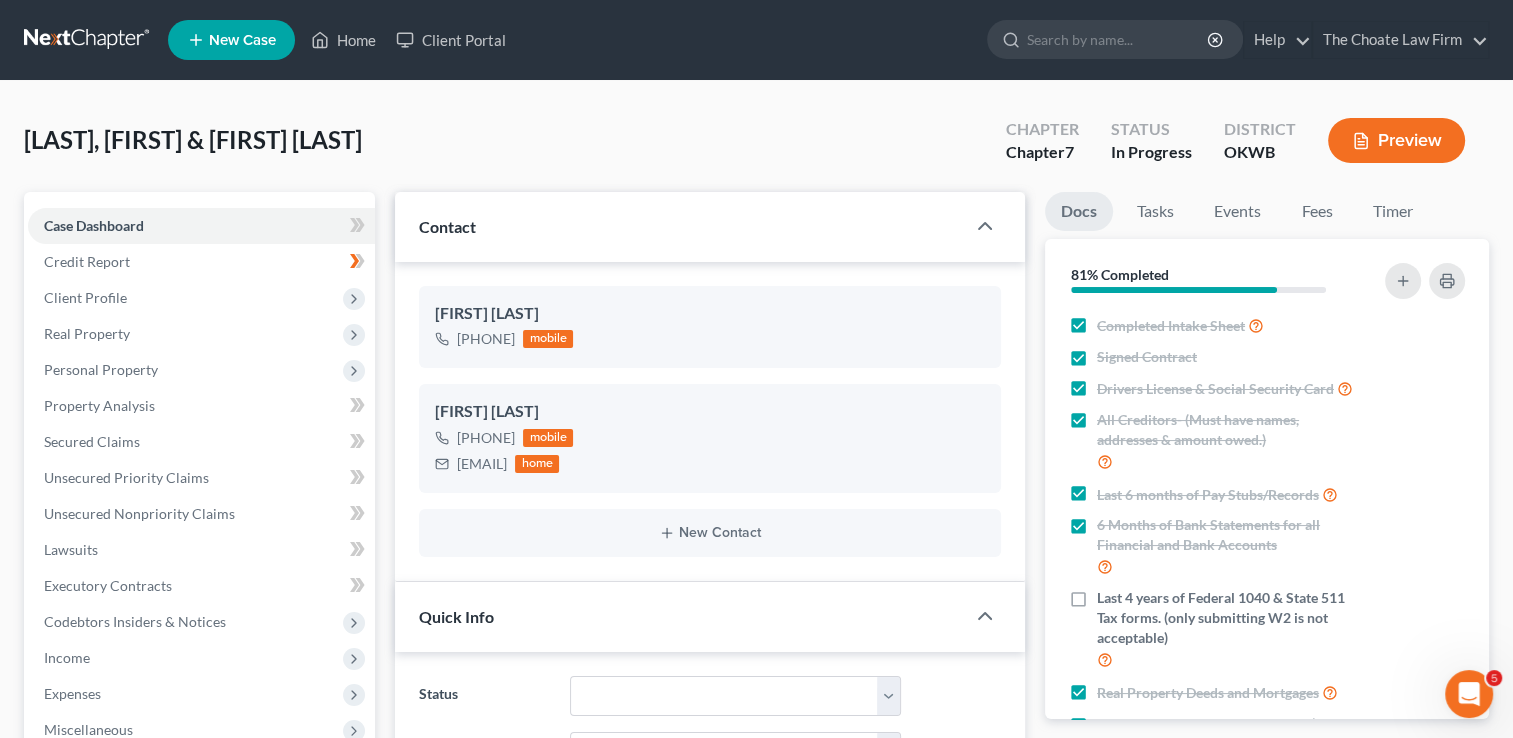 scroll, scrollTop: 2072, scrollLeft: 0, axis: vertical 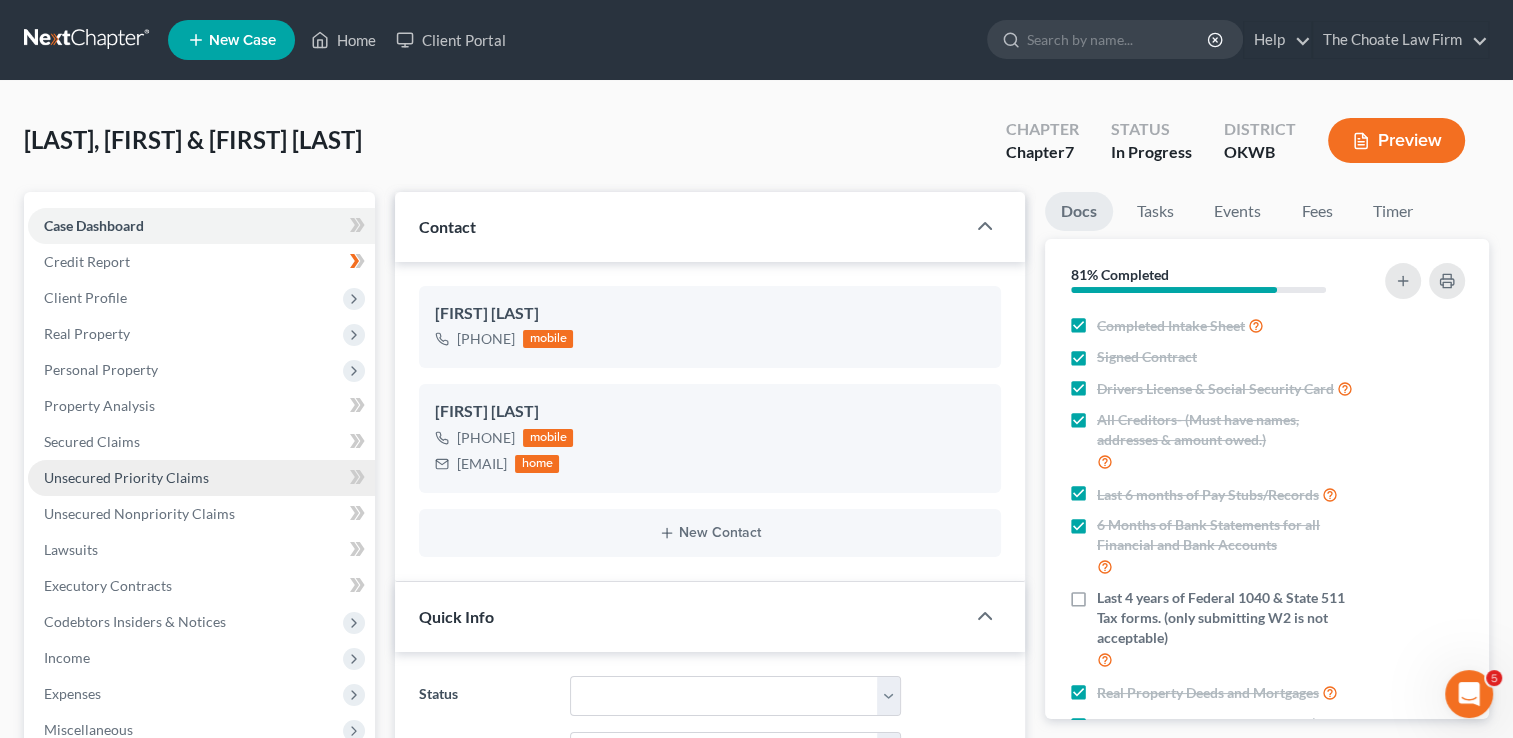 click on "Unsecured Priority Claims" at bounding box center (126, 477) 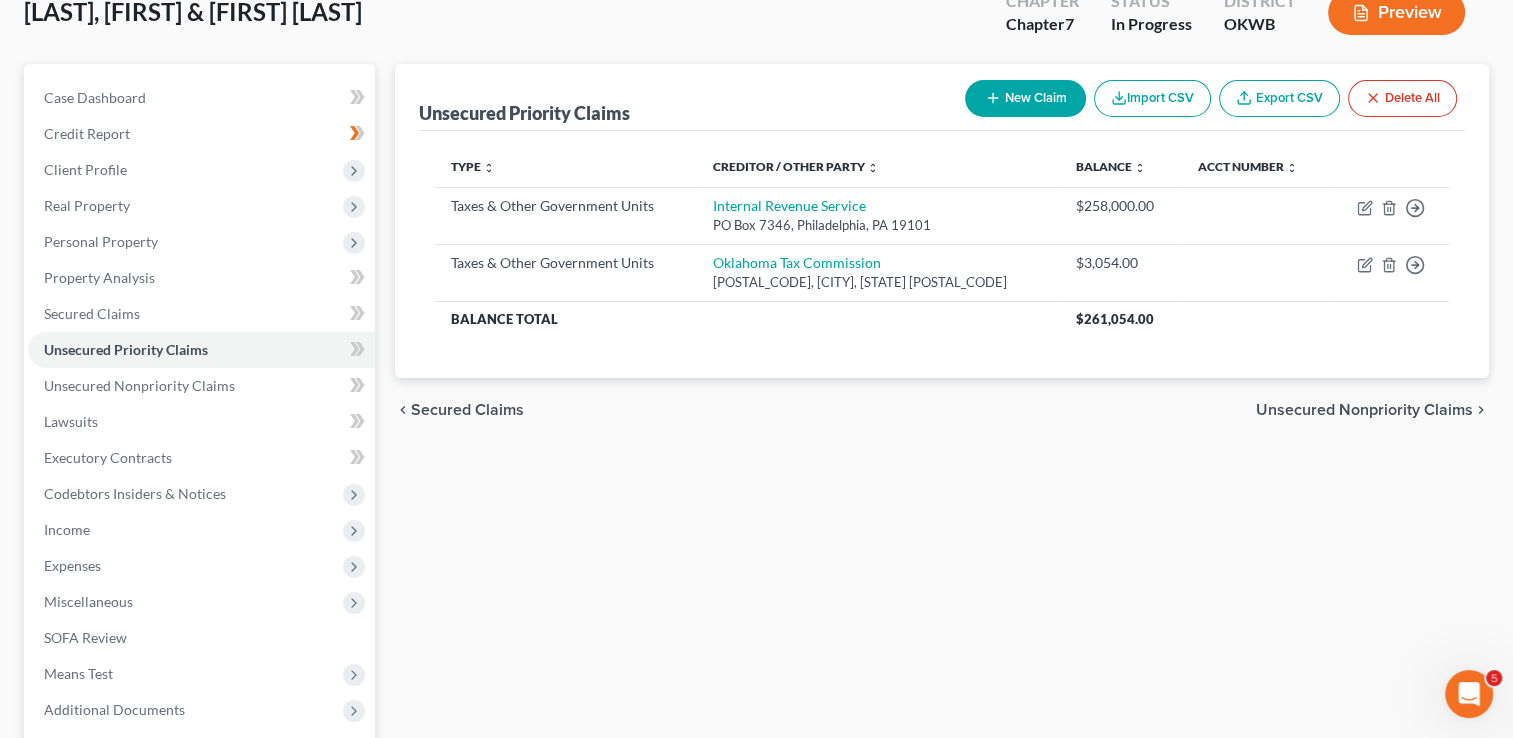 scroll, scrollTop: 123, scrollLeft: 0, axis: vertical 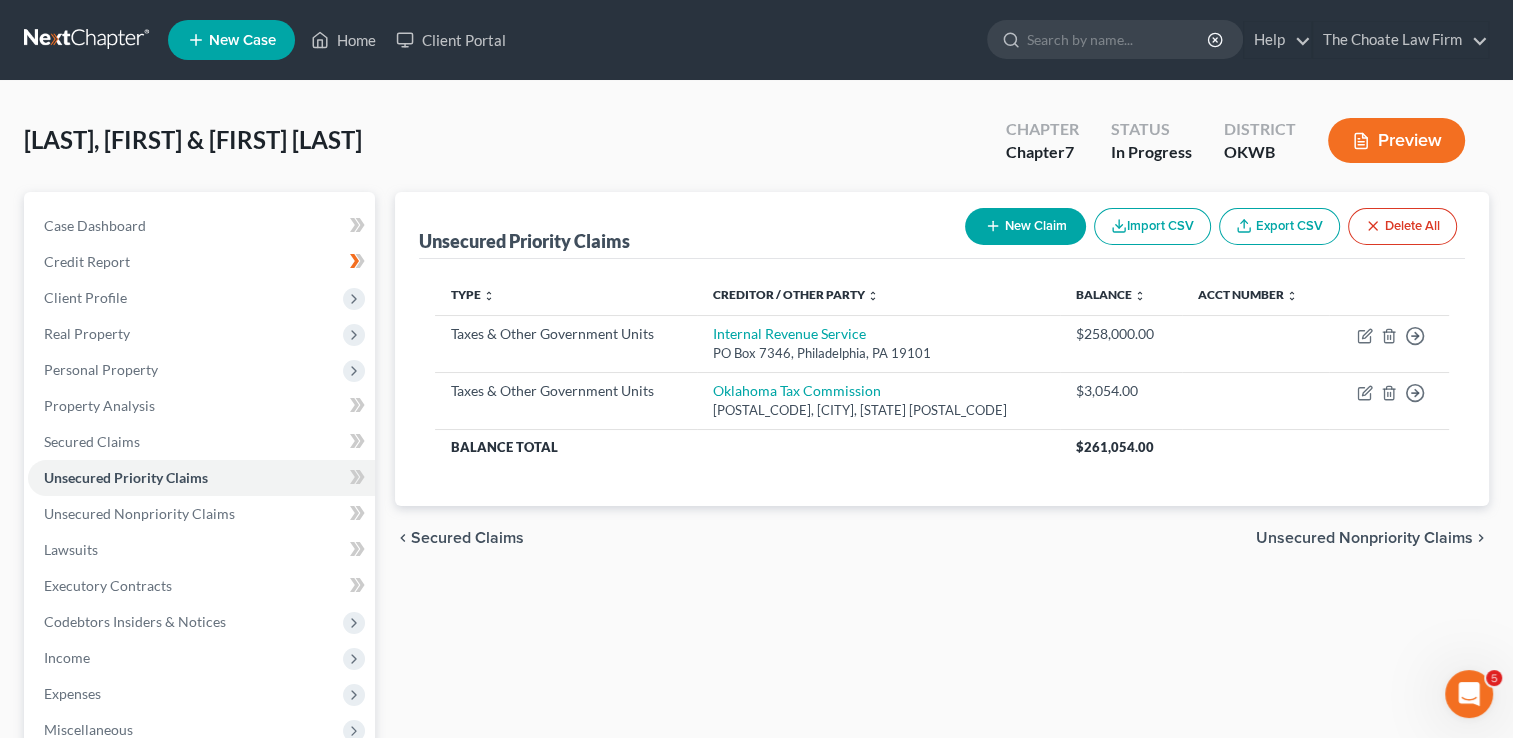 click at bounding box center [88, 40] 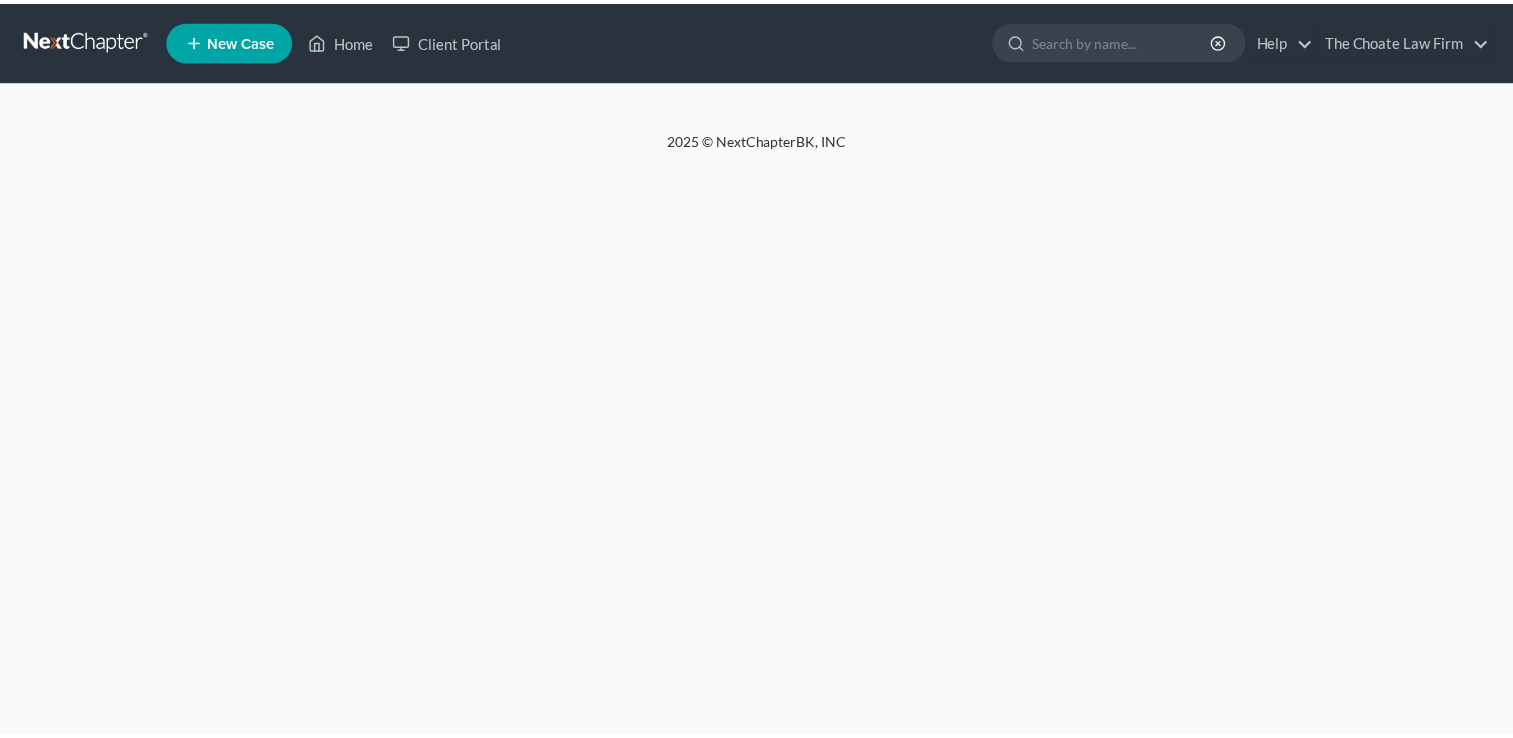 scroll, scrollTop: 0, scrollLeft: 0, axis: both 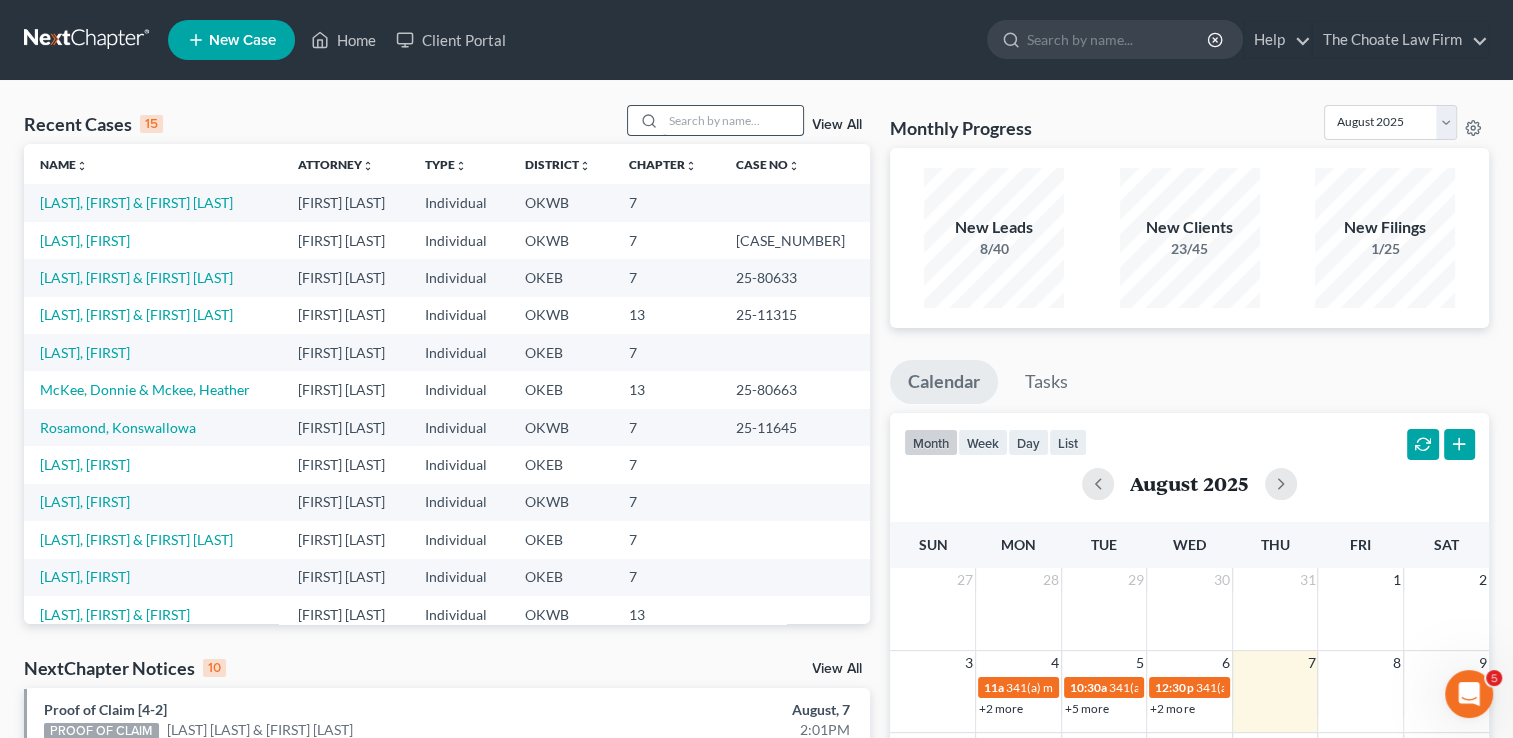 click at bounding box center (733, 120) 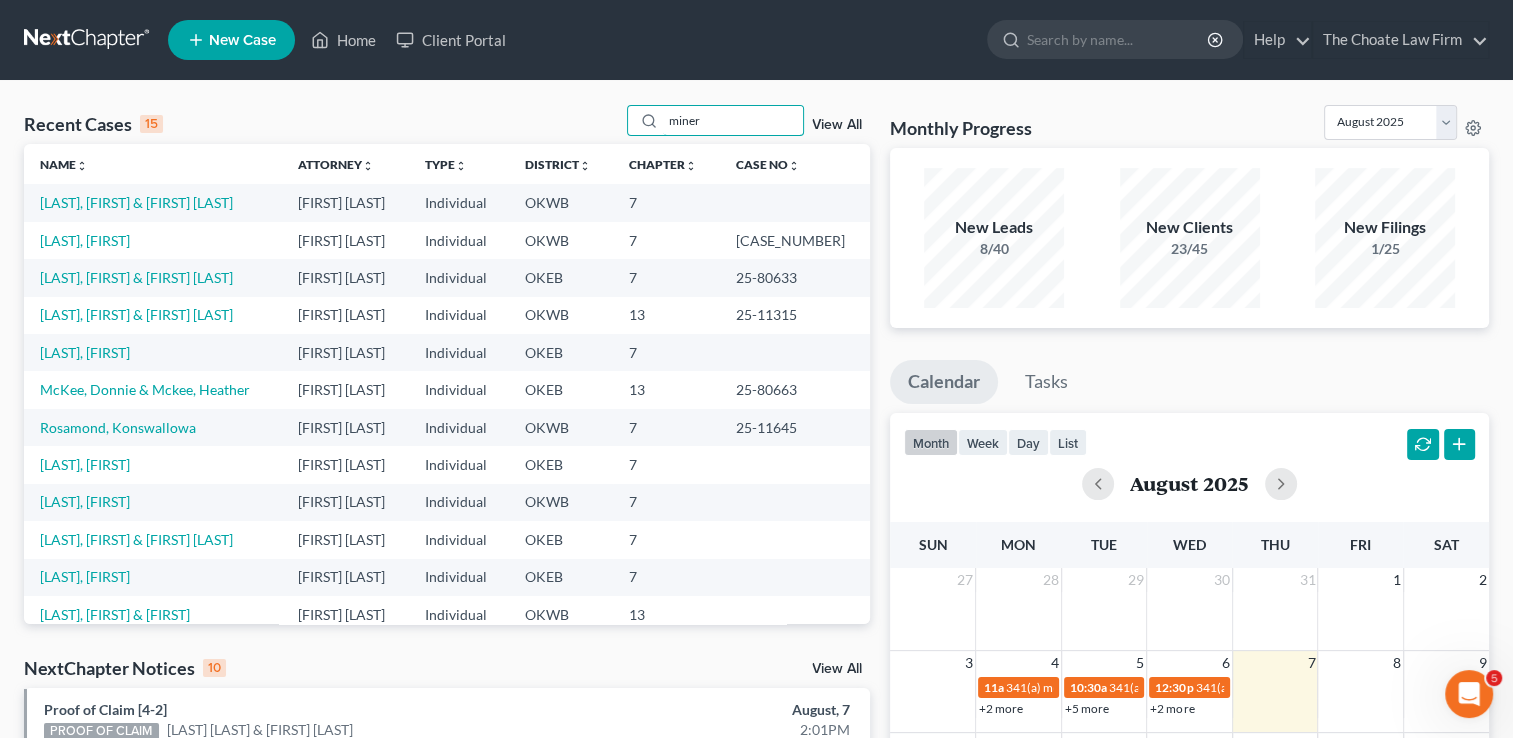 type on "miner" 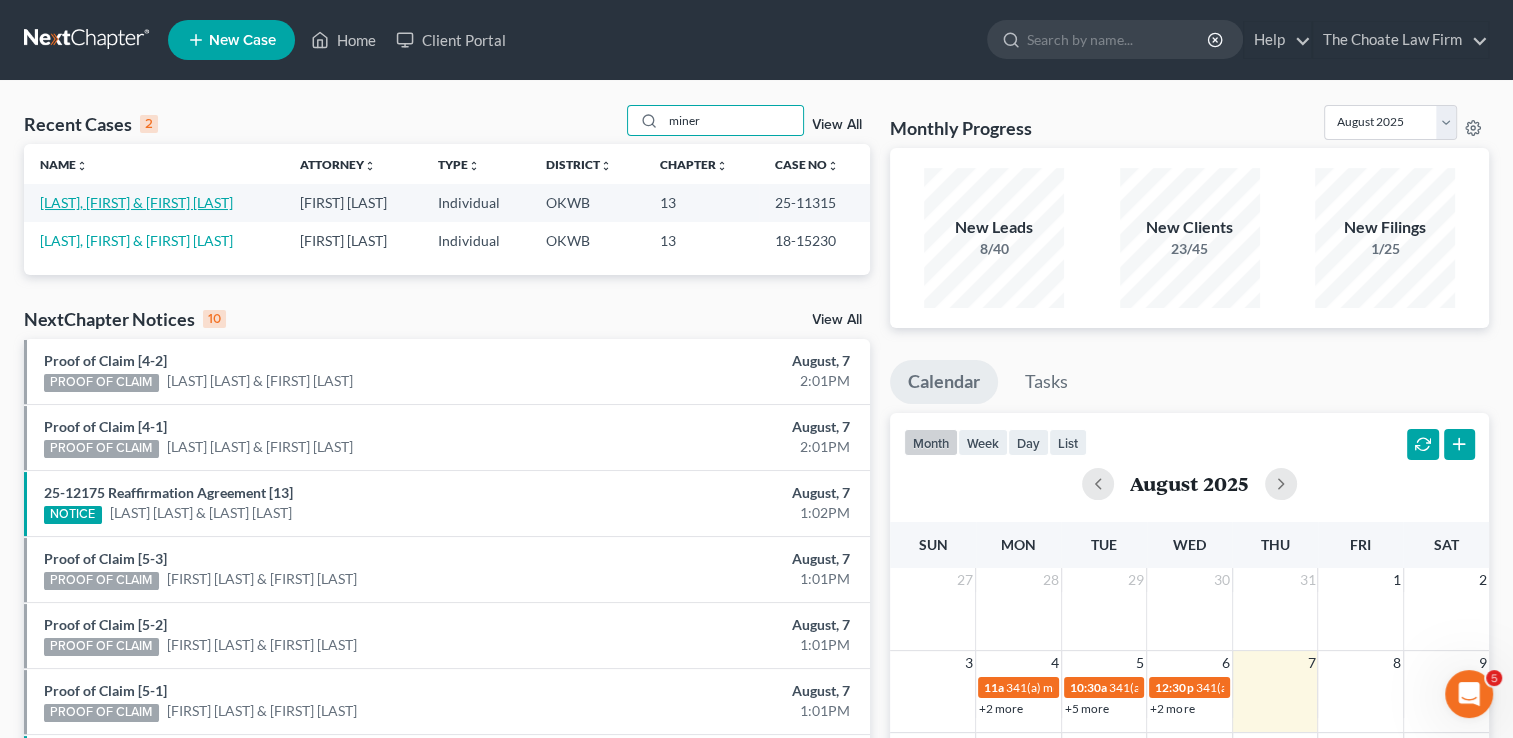 click on "[LAST], [LAST] & [LAST]" at bounding box center (136, 202) 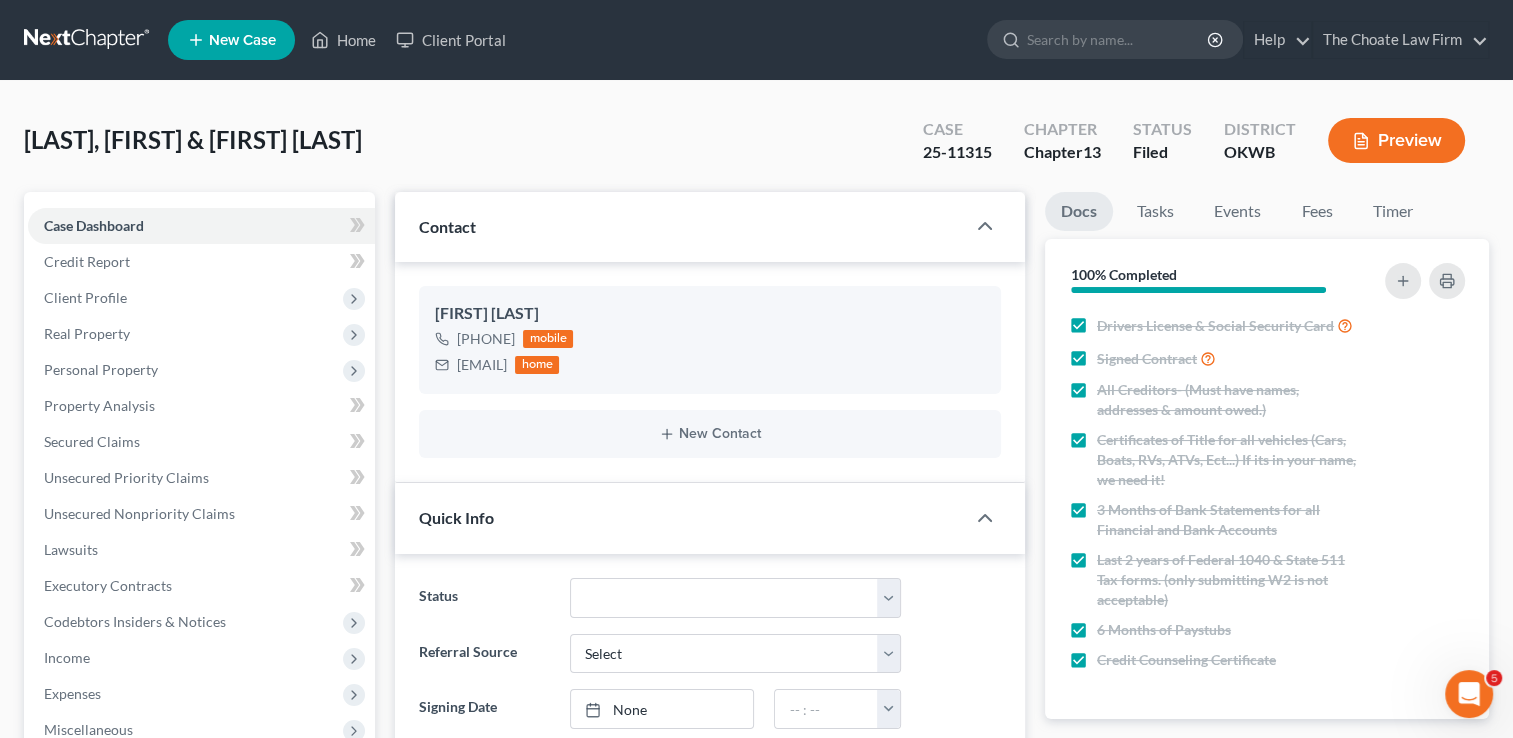 scroll, scrollTop: 2247, scrollLeft: 0, axis: vertical 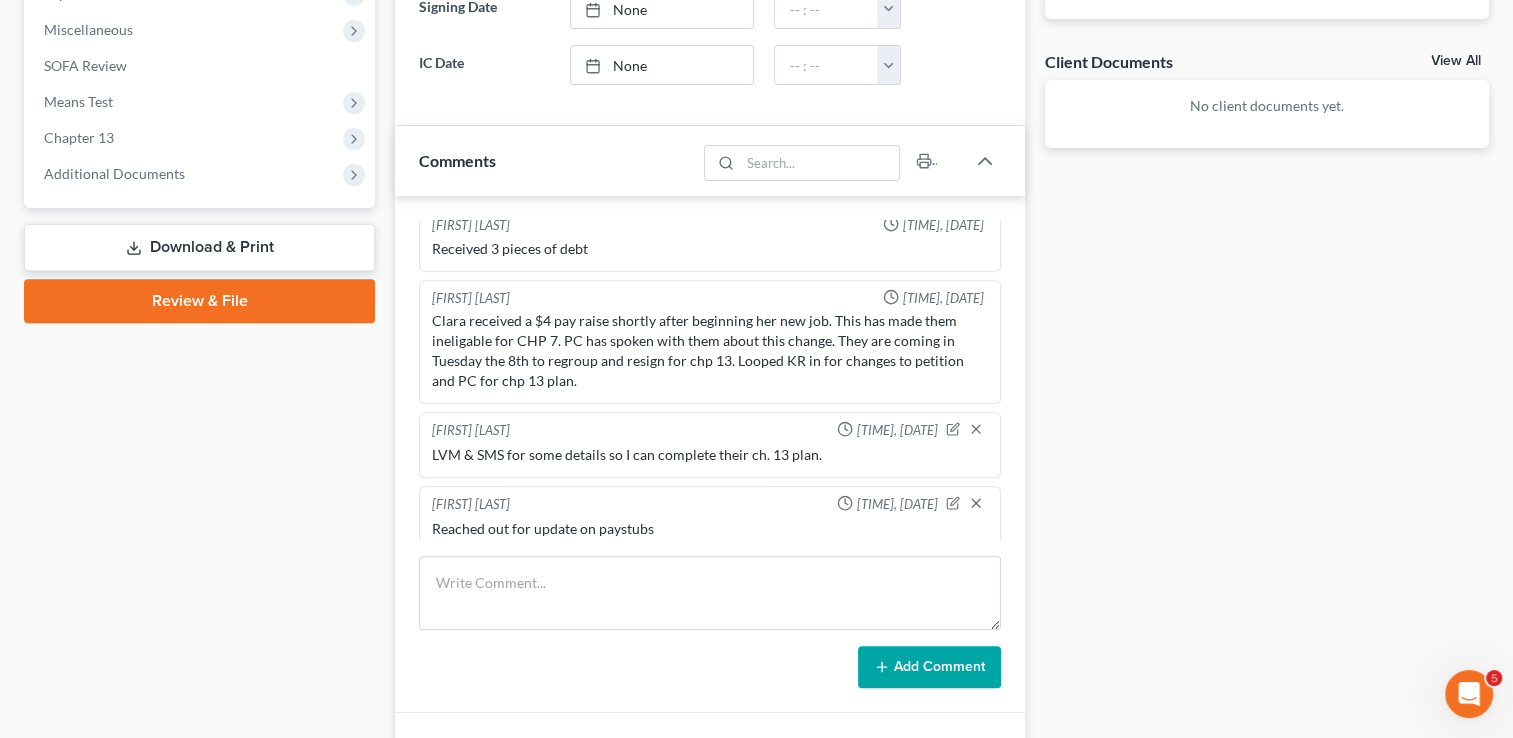 click on "Download & Print" at bounding box center [199, 247] 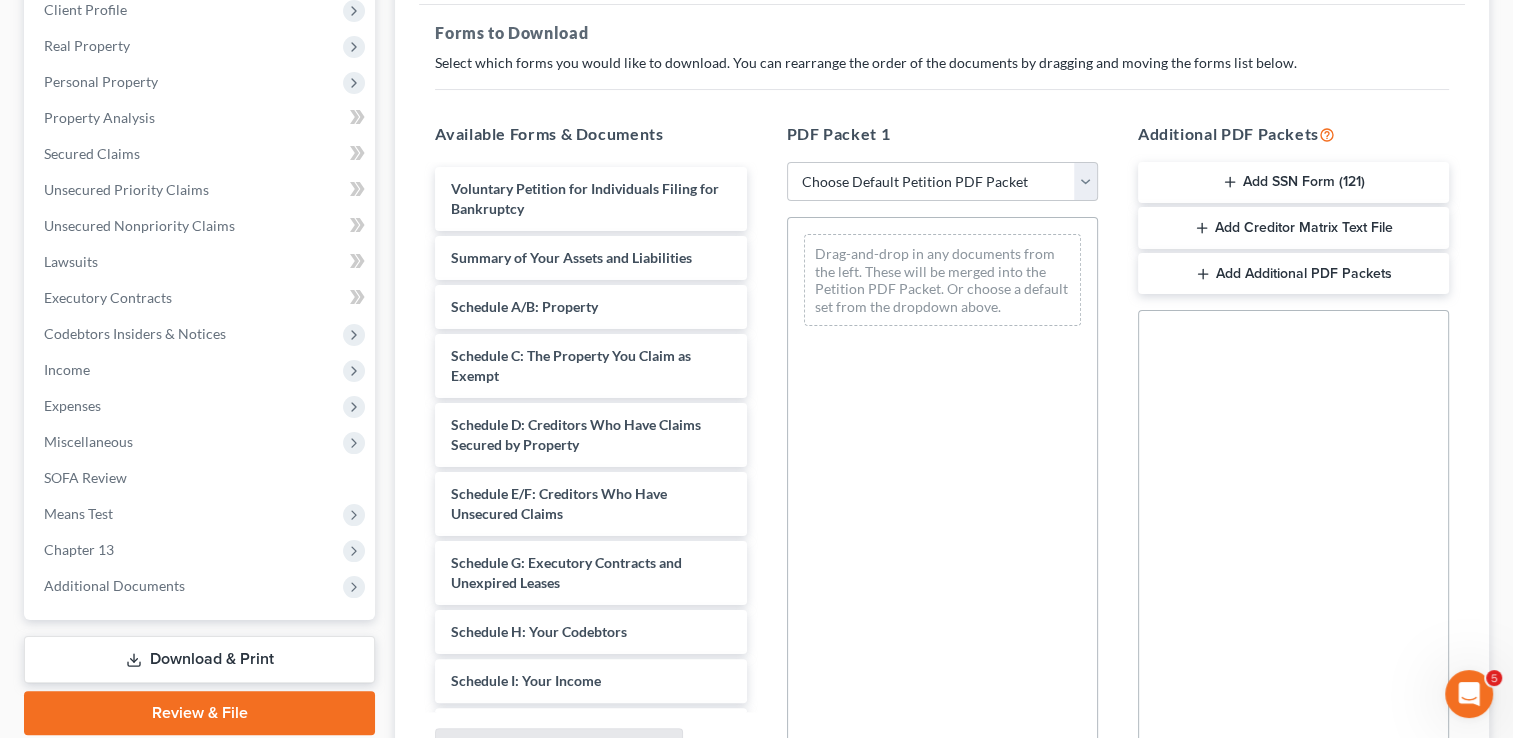 scroll, scrollTop: 300, scrollLeft: 0, axis: vertical 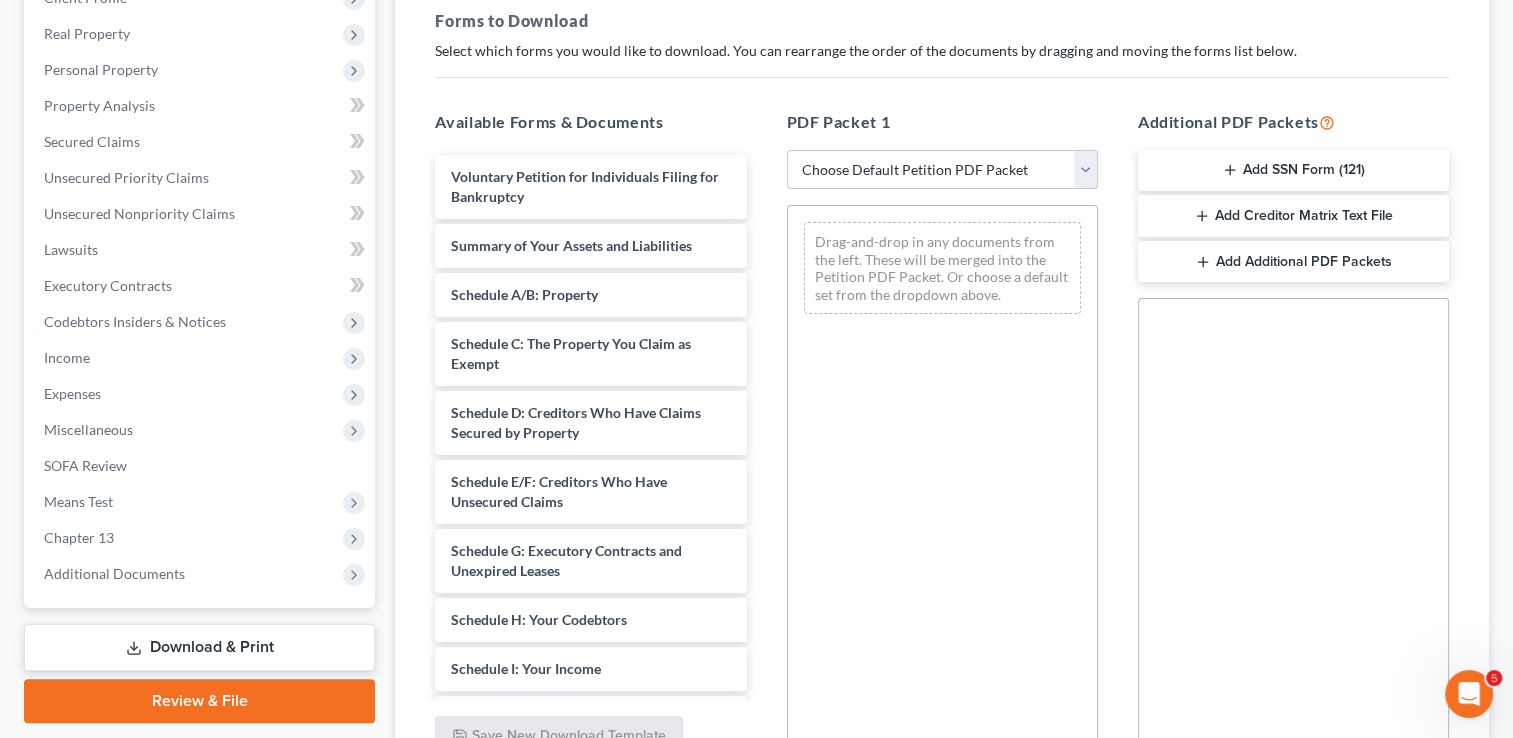 click on "Choose Default Petition PDF Packet Complete Bankruptcy Petition (all forms and schedules) Emergency Filing Forms (Petition and Creditor List Only) Amended Forms Signature Pages Only Supplemental Post Petition (Sch. I & J) Supplemental Post Petition (Sch. I) Supplemental Post Petition (Sch. J)" at bounding box center (942, 170) 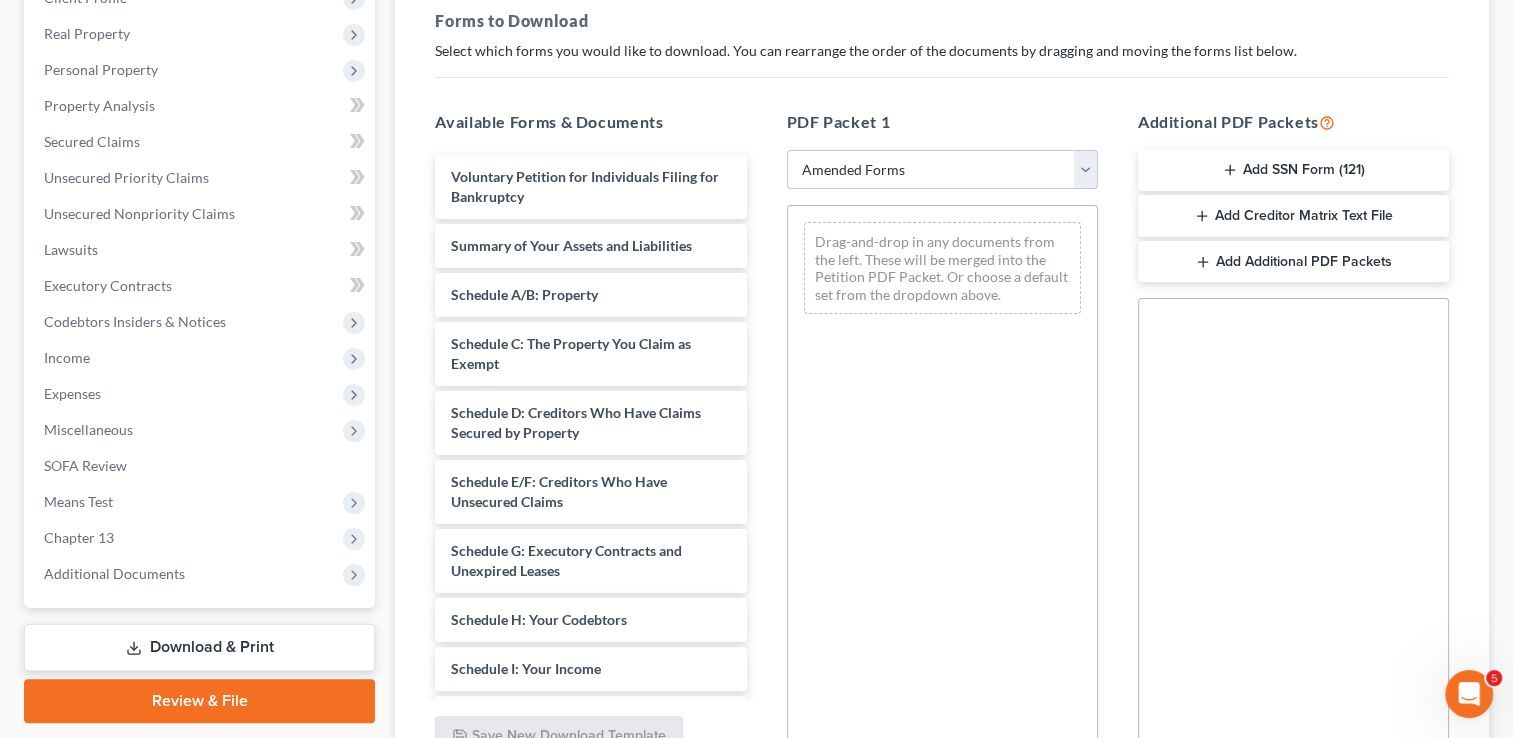 click on "Choose Default Petition PDF Packet Complete Bankruptcy Petition (all forms and schedules) Emergency Filing Forms (Petition and Creditor List Only) Amended Forms Signature Pages Only Supplemental Post Petition (Sch. I & J) Supplemental Post Petition (Sch. I) Supplemental Post Petition (Sch. J)" at bounding box center (942, 170) 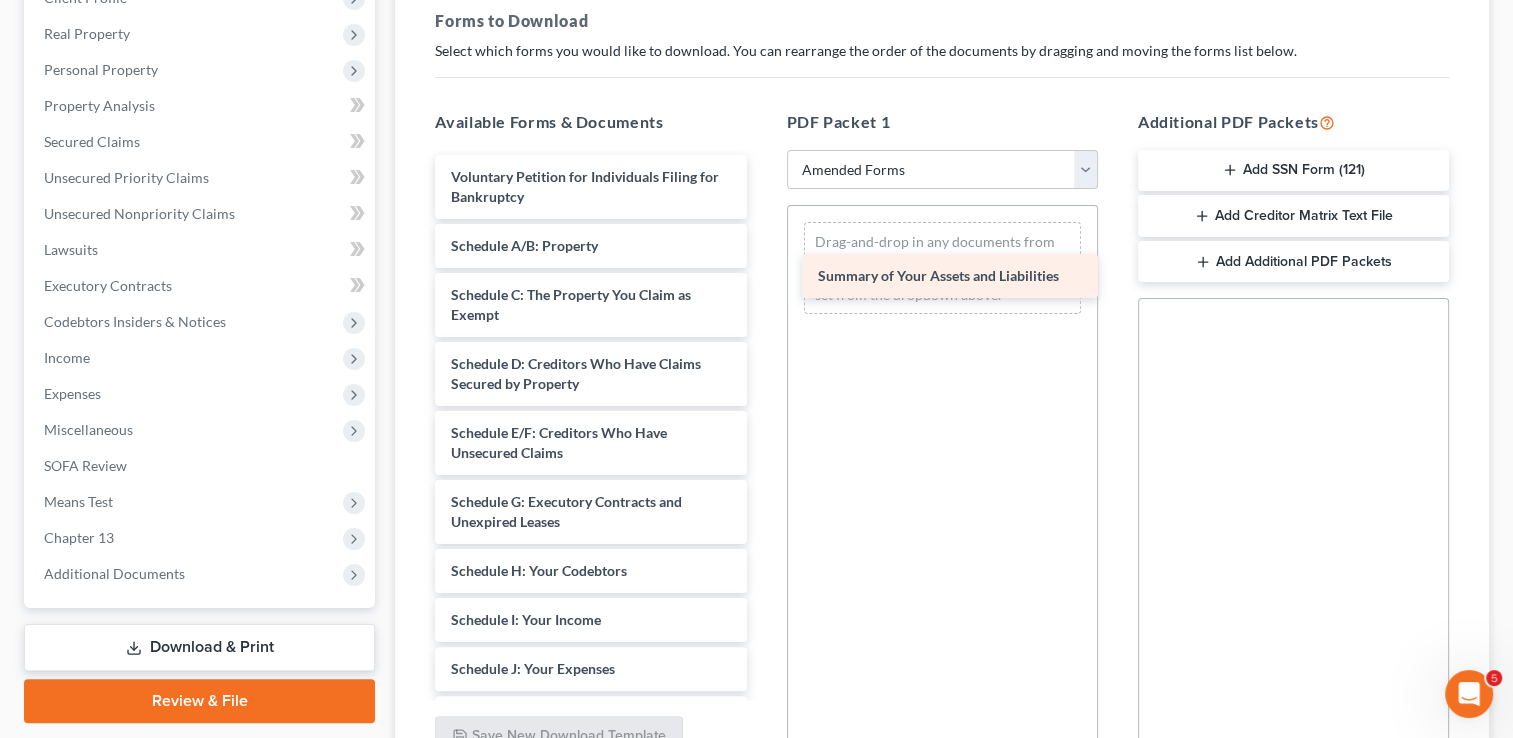 drag, startPoint x: 532, startPoint y: 250, endPoint x: 899, endPoint y: 282, distance: 368.39246 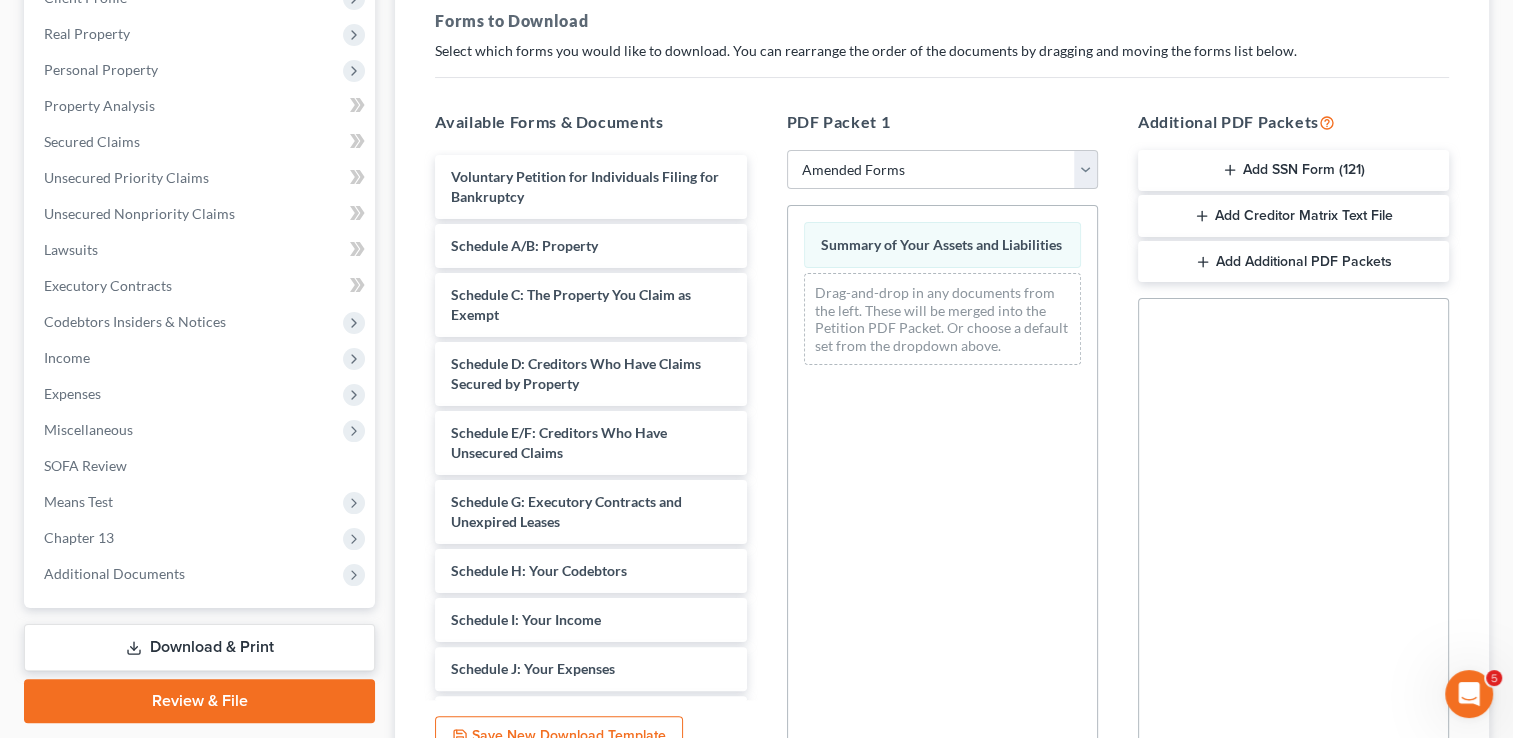 scroll, scrollTop: 400, scrollLeft: 0, axis: vertical 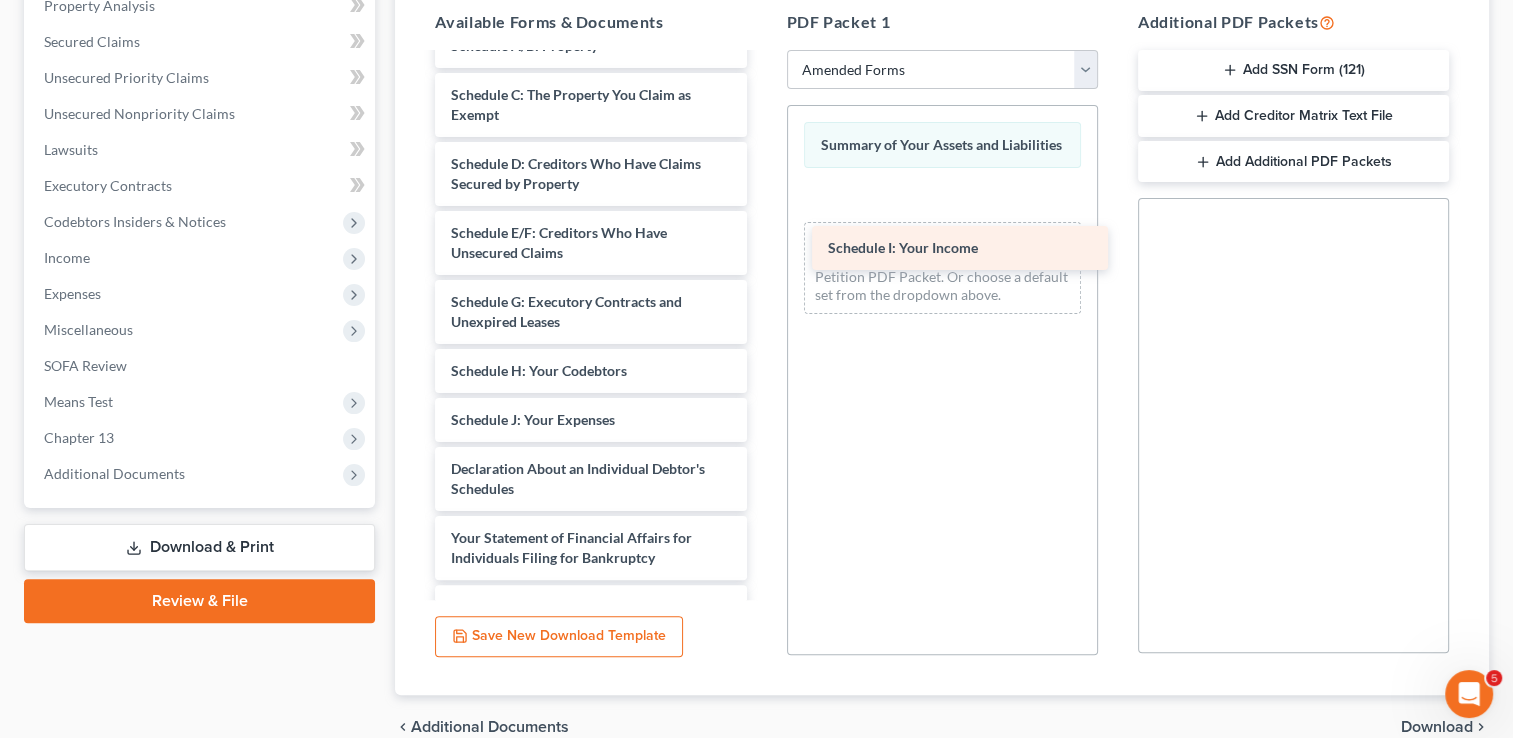 drag, startPoint x: 567, startPoint y: 420, endPoint x: 944, endPoint y: 250, distance: 413.55652 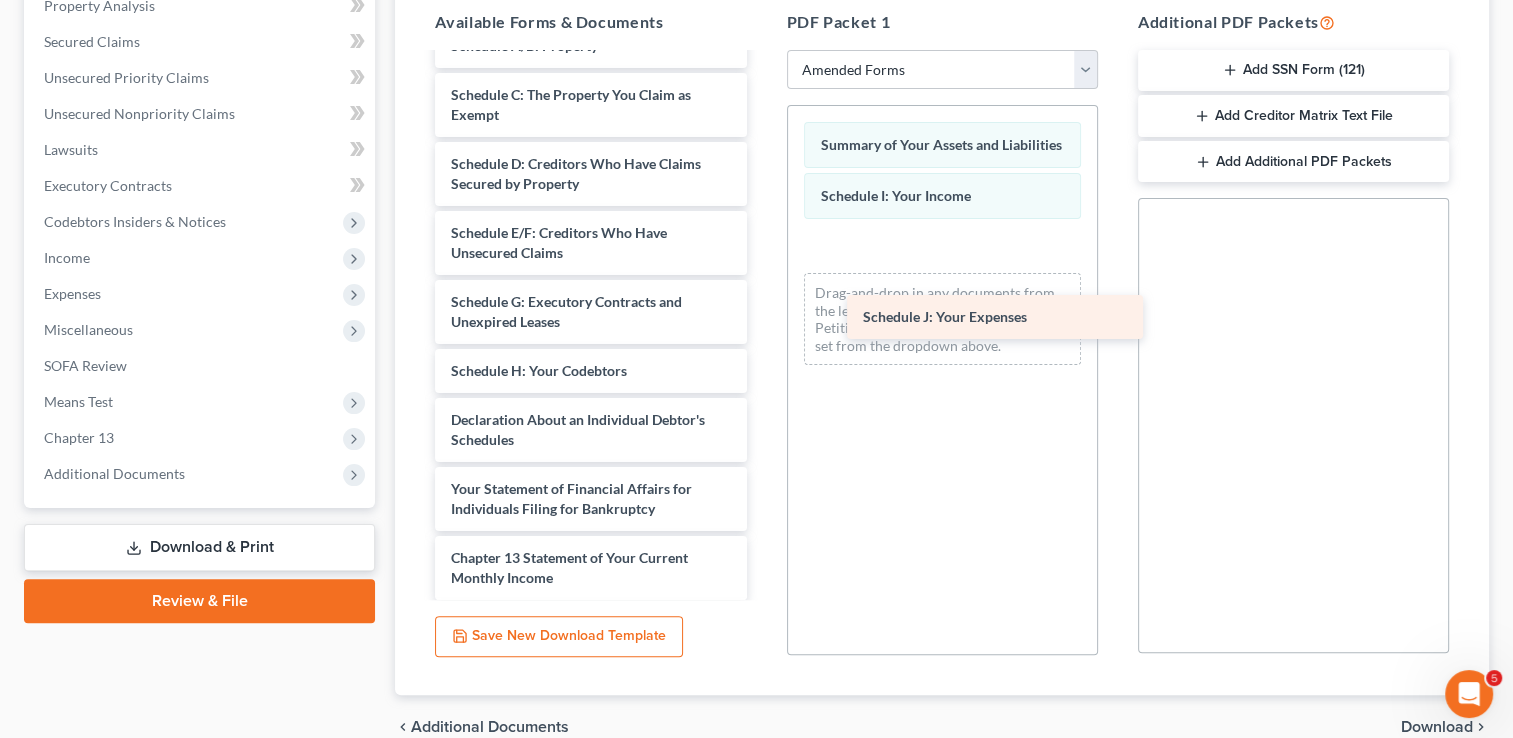 drag, startPoint x: 567, startPoint y: 420, endPoint x: 980, endPoint y: 294, distance: 431.7928 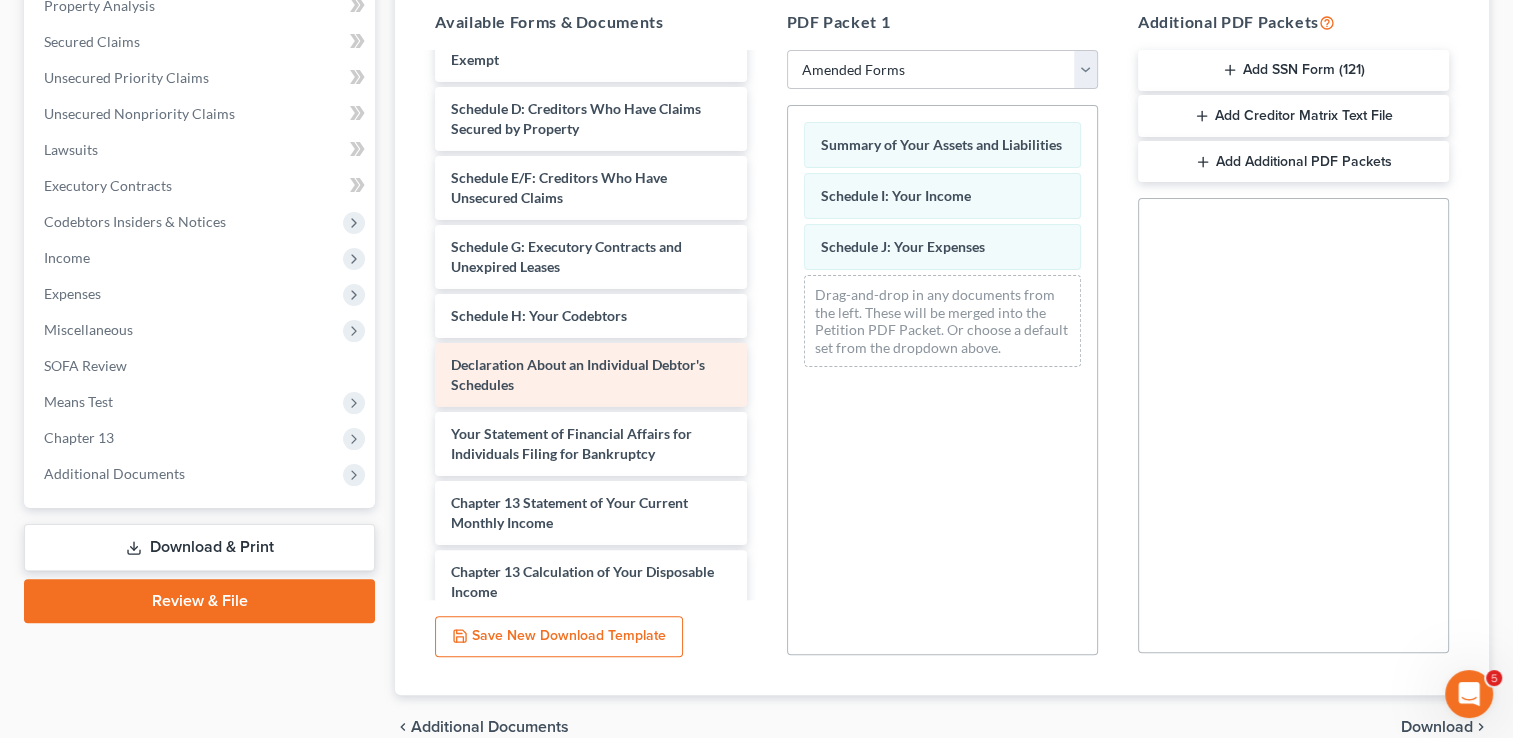 scroll, scrollTop: 200, scrollLeft: 0, axis: vertical 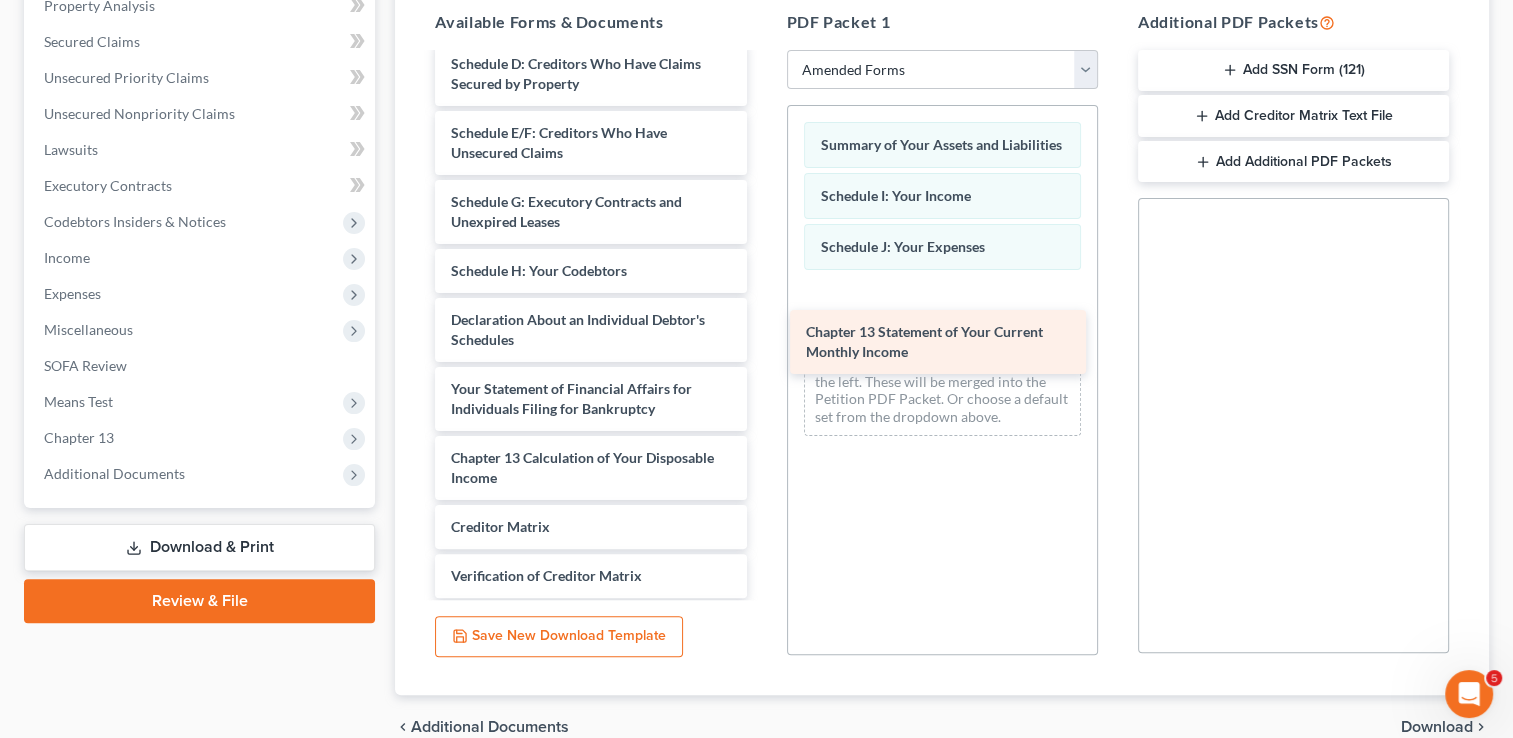 drag, startPoint x: 557, startPoint y: 461, endPoint x: 914, endPoint y: 328, distance: 380.96982 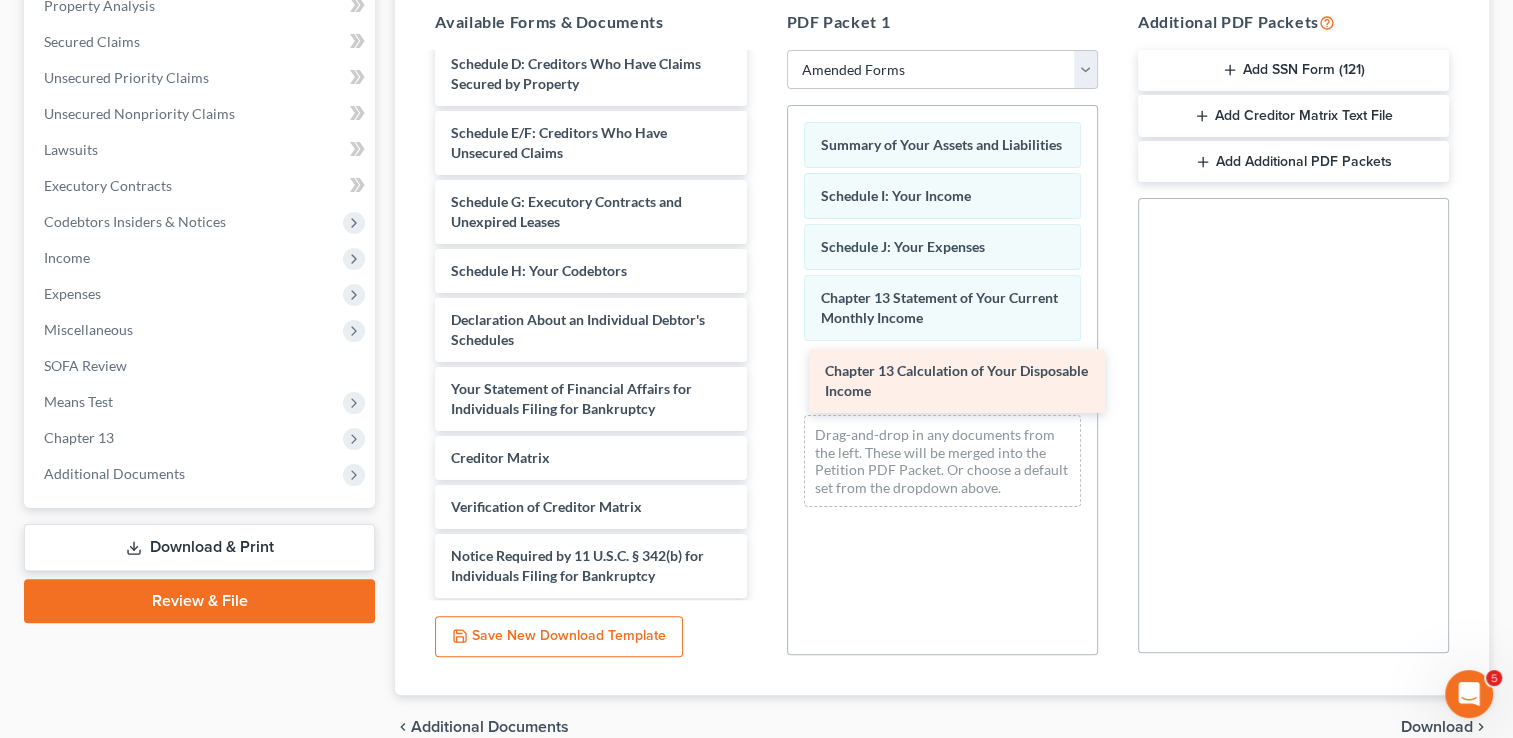 drag, startPoint x: 550, startPoint y: 465, endPoint x: 918, endPoint y: 380, distance: 377.68903 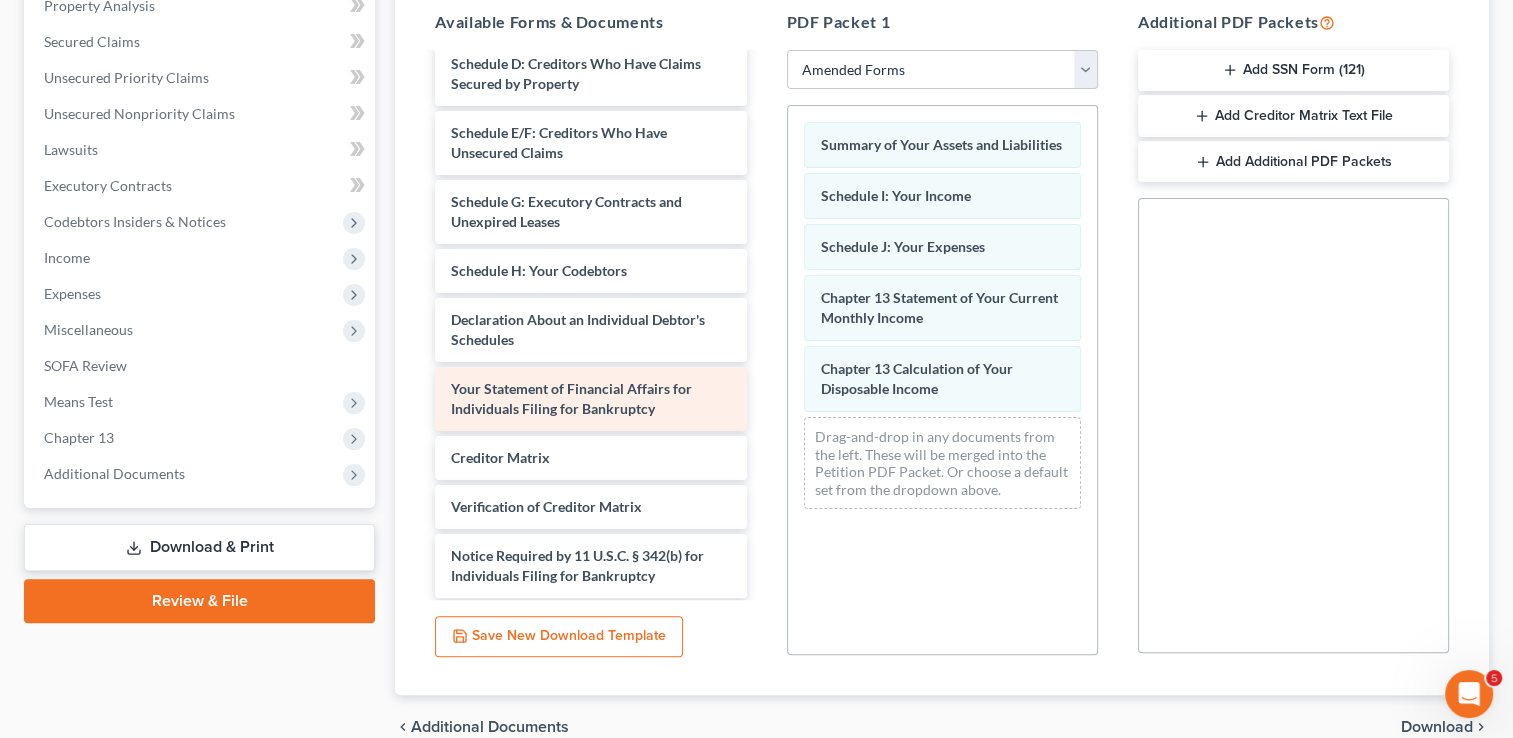 scroll, scrollTop: 252, scrollLeft: 0, axis: vertical 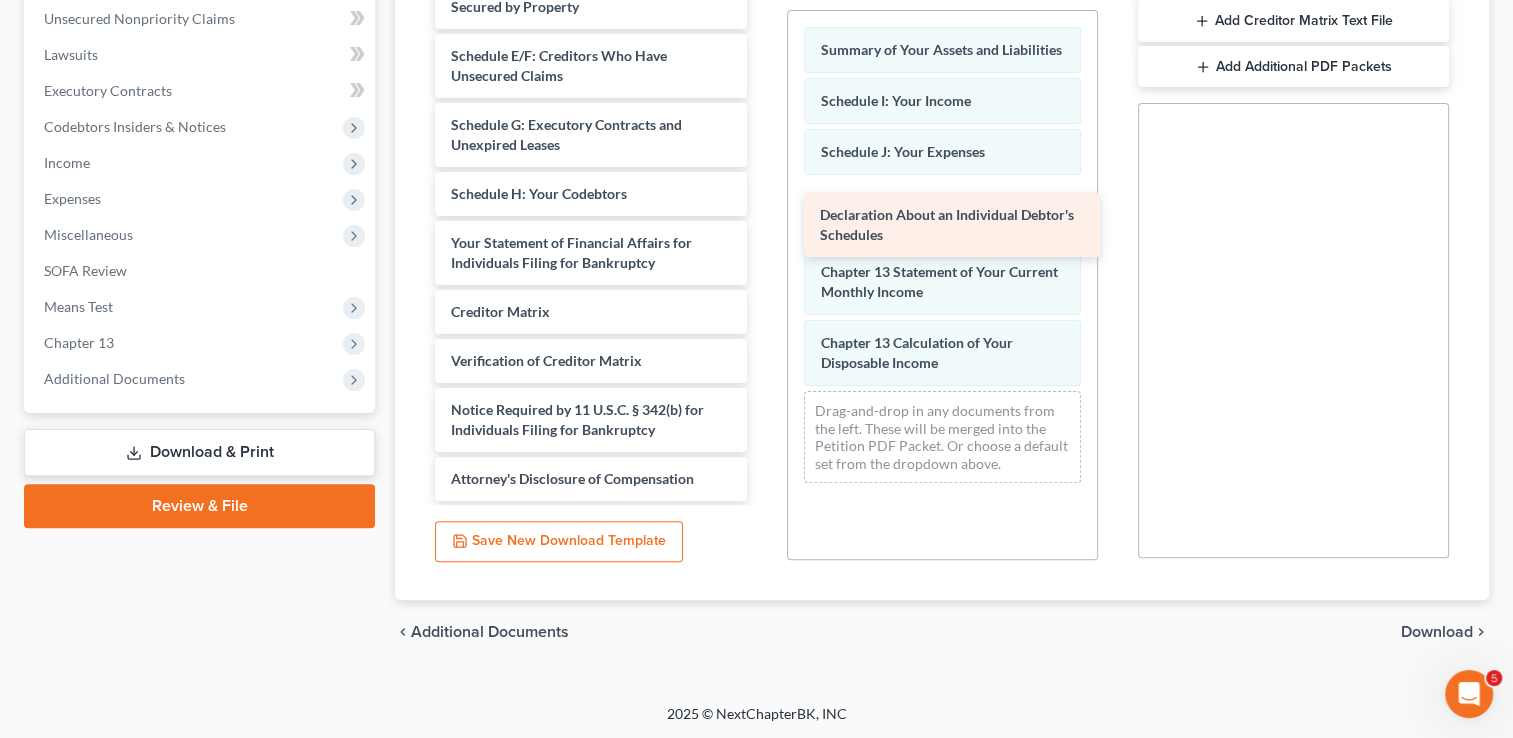 drag, startPoint x: 549, startPoint y: 174, endPoint x: 916, endPoint y: 218, distance: 369.6282 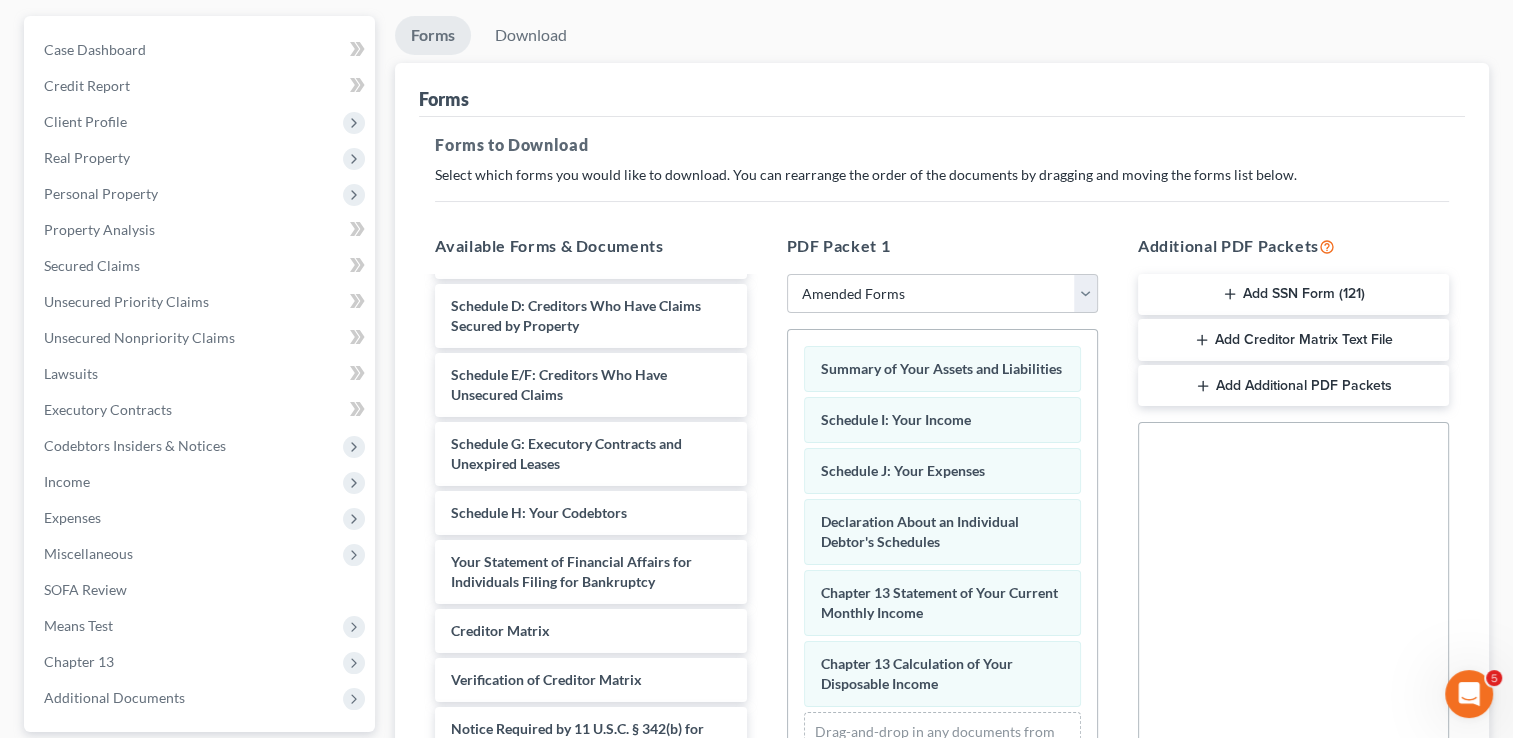 scroll, scrollTop: 95, scrollLeft: 0, axis: vertical 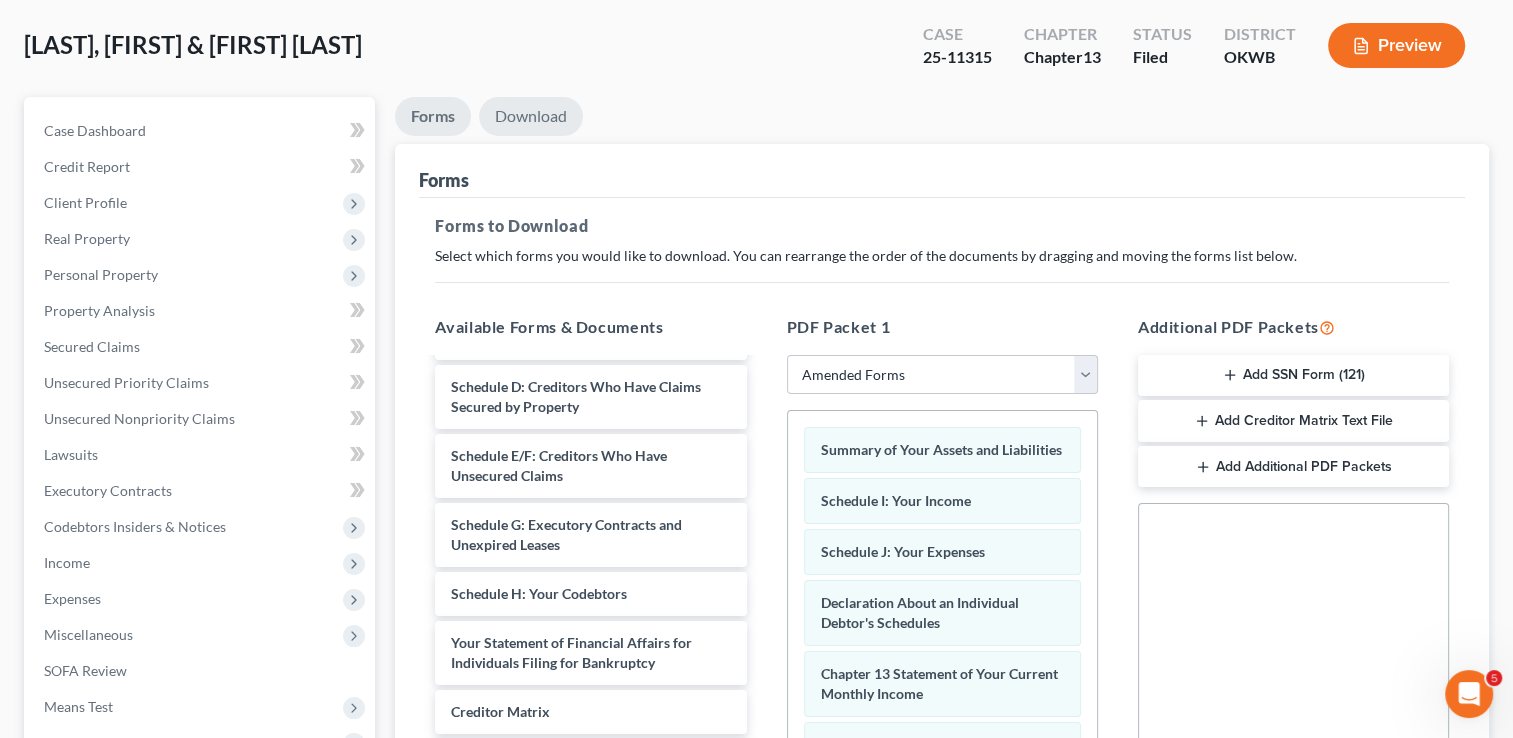 click on "Download" at bounding box center [531, 116] 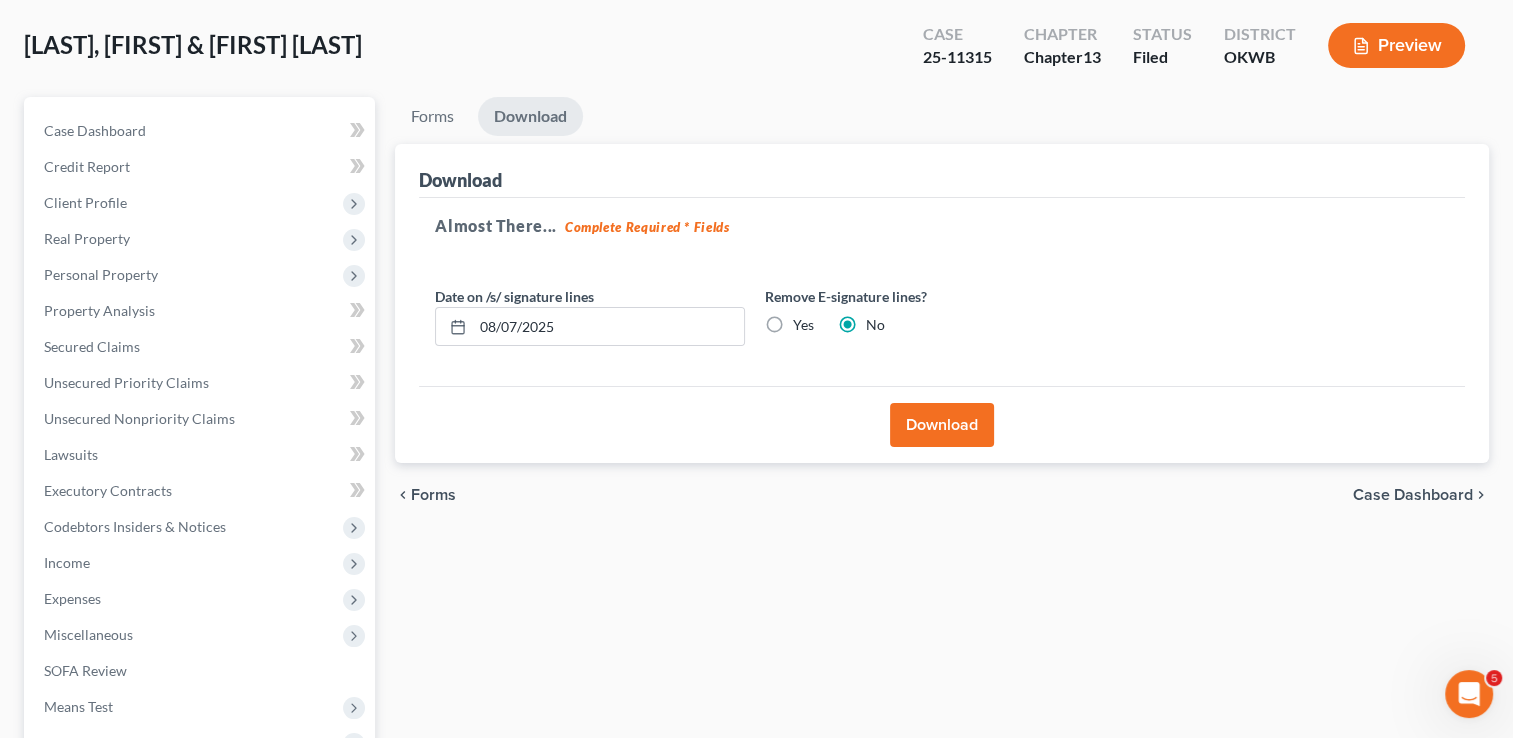 click on "Download" at bounding box center (942, 425) 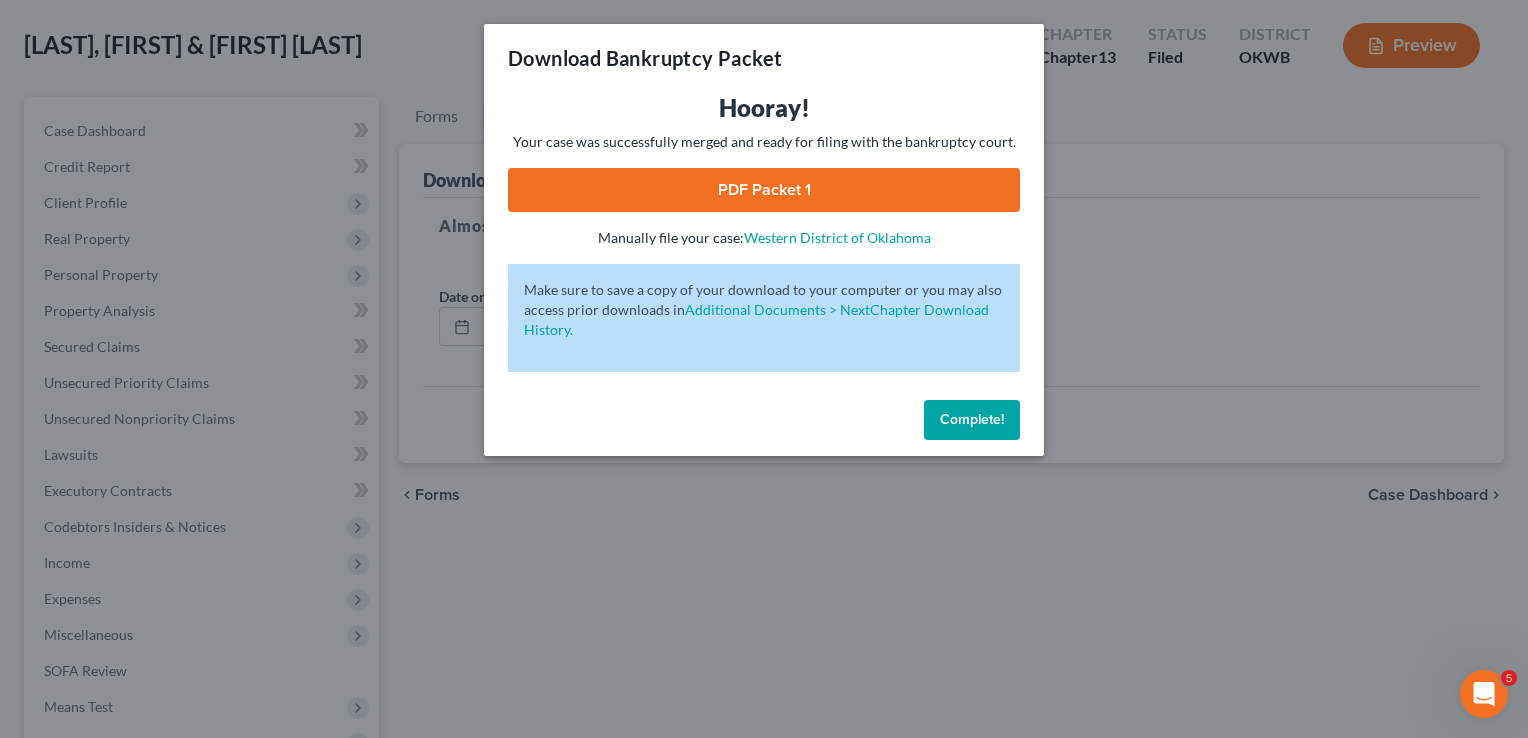 click on "PDF Packet 1" at bounding box center (764, 190) 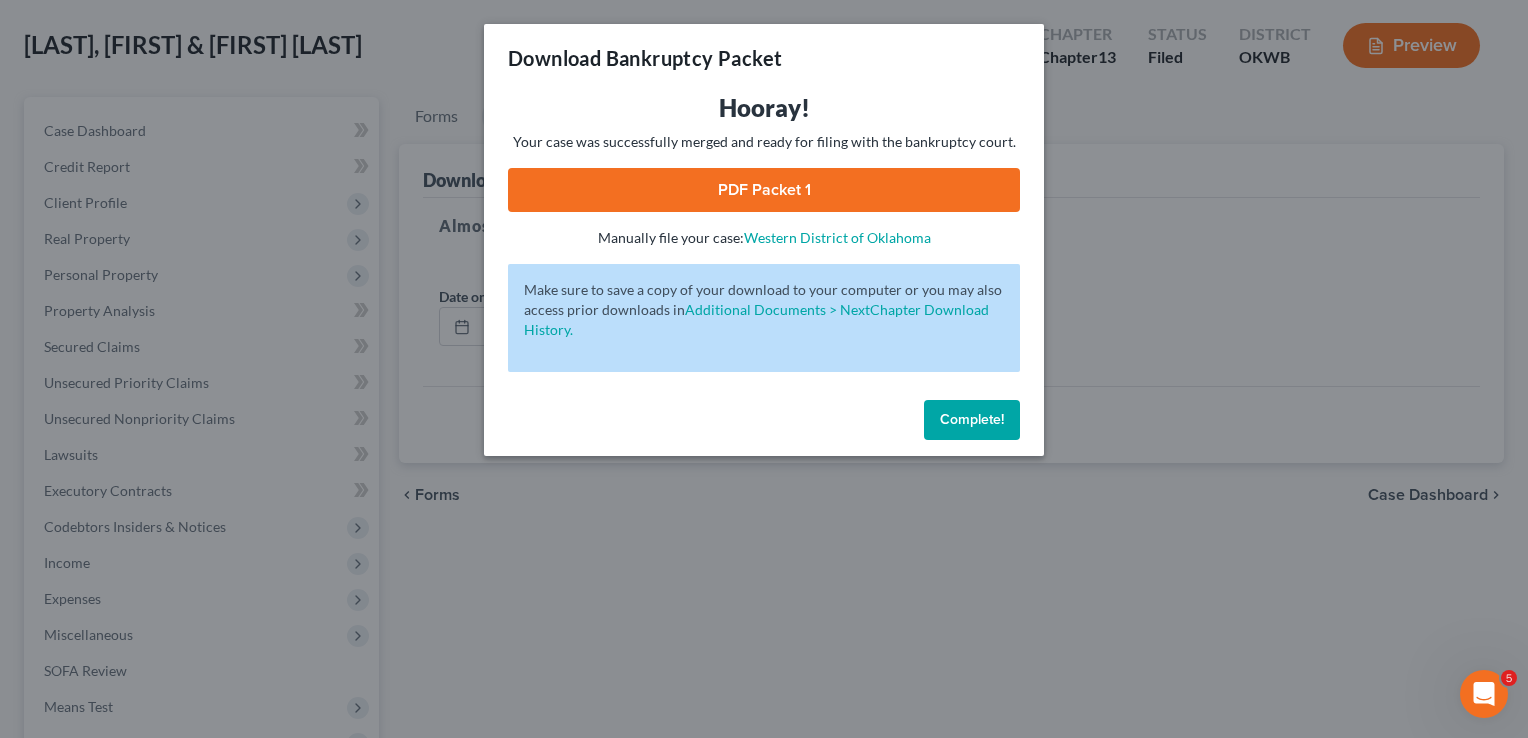 click on "Complete!" at bounding box center [972, 419] 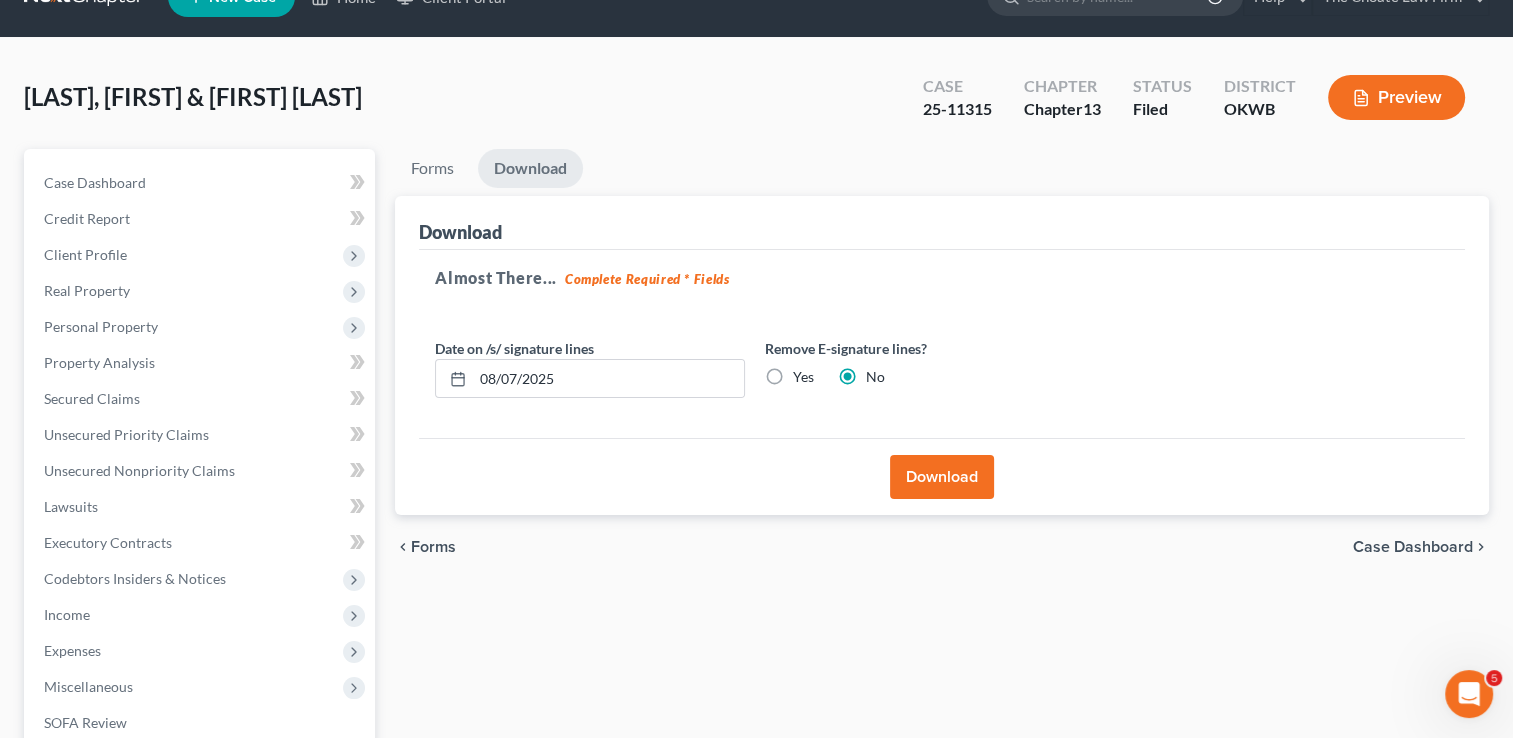 scroll, scrollTop: 0, scrollLeft: 0, axis: both 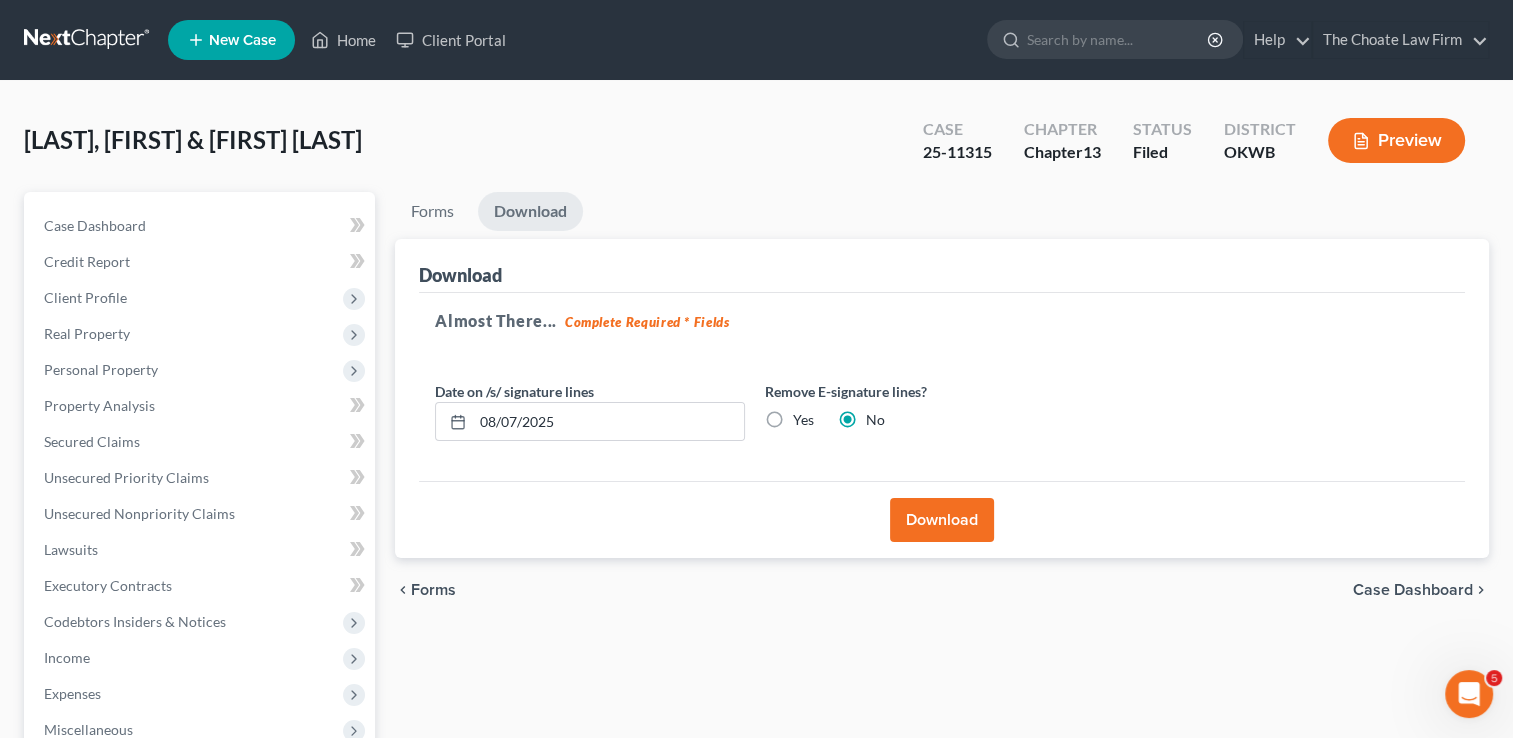 click at bounding box center [88, 40] 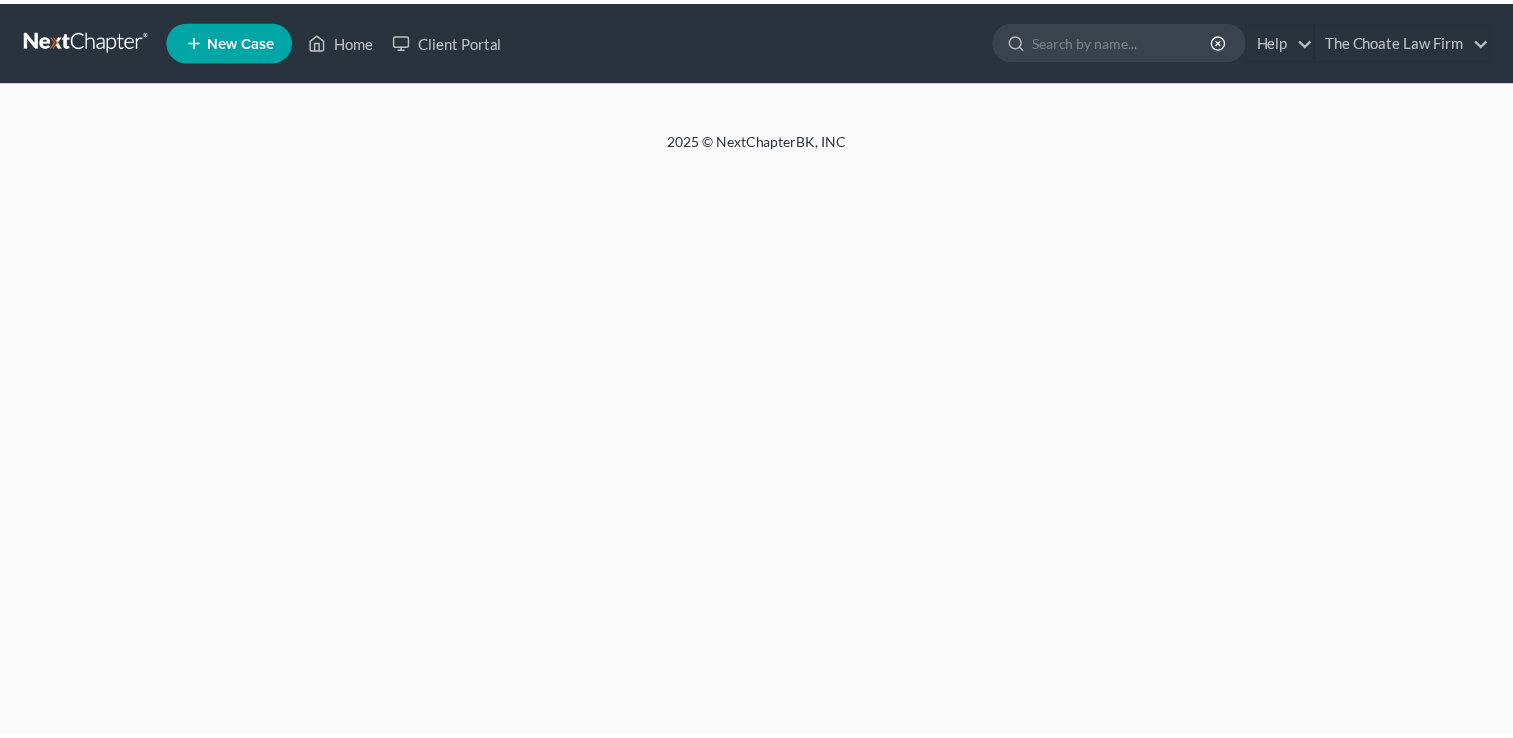 scroll, scrollTop: 0, scrollLeft: 0, axis: both 